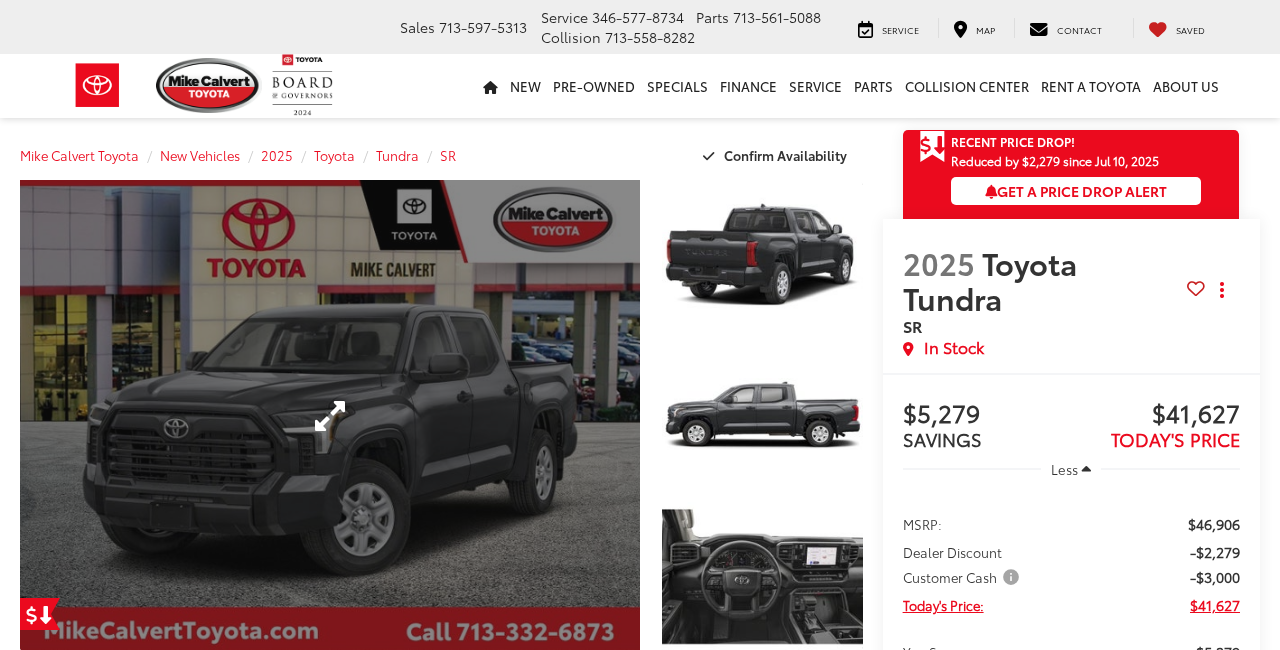 scroll, scrollTop: 0, scrollLeft: 0, axis: both 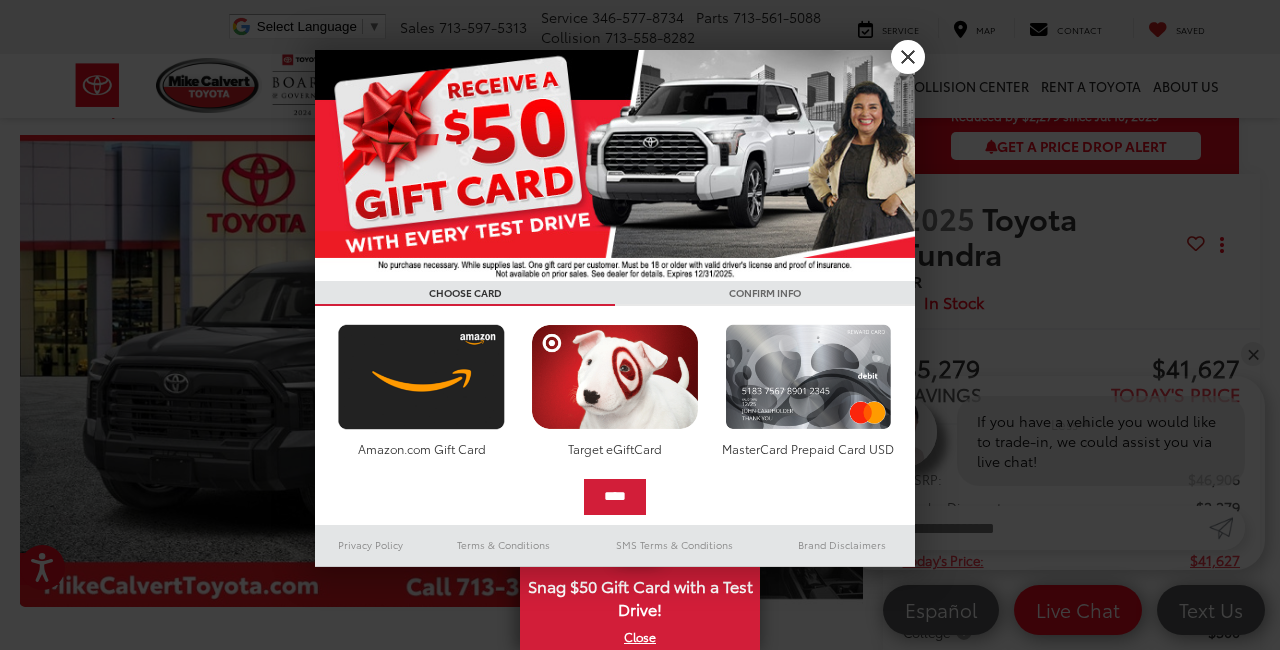 click on "X" at bounding box center (908, 57) 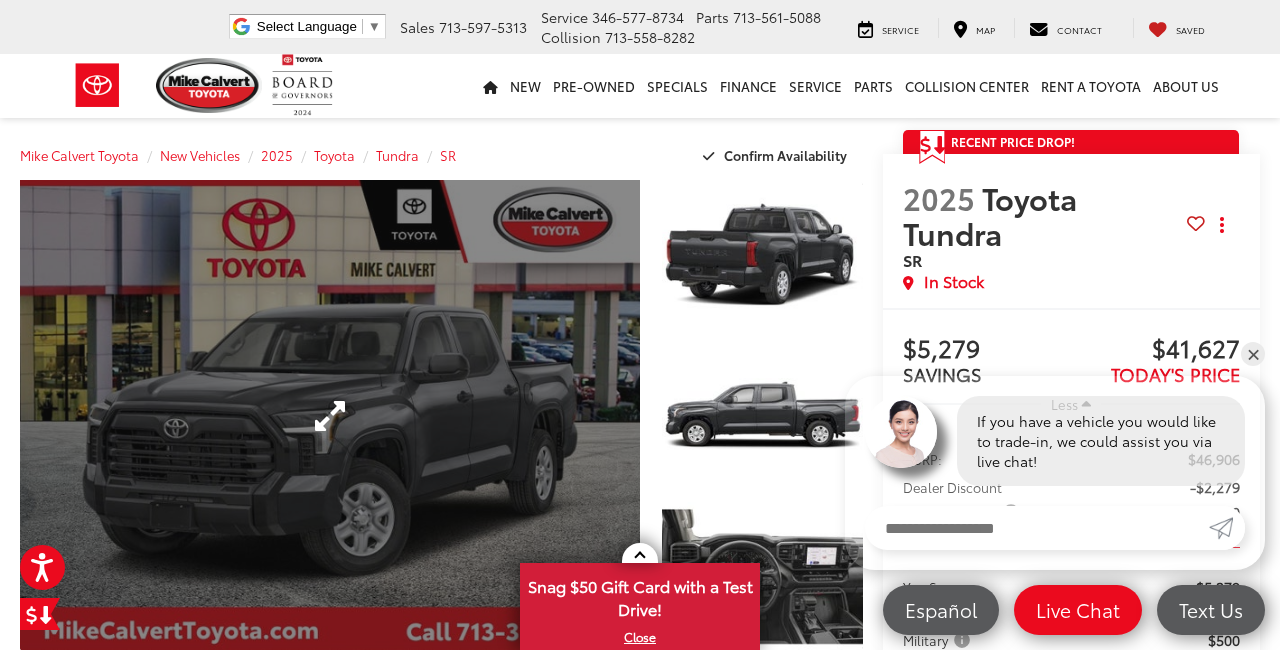 scroll, scrollTop: 0, scrollLeft: 0, axis: both 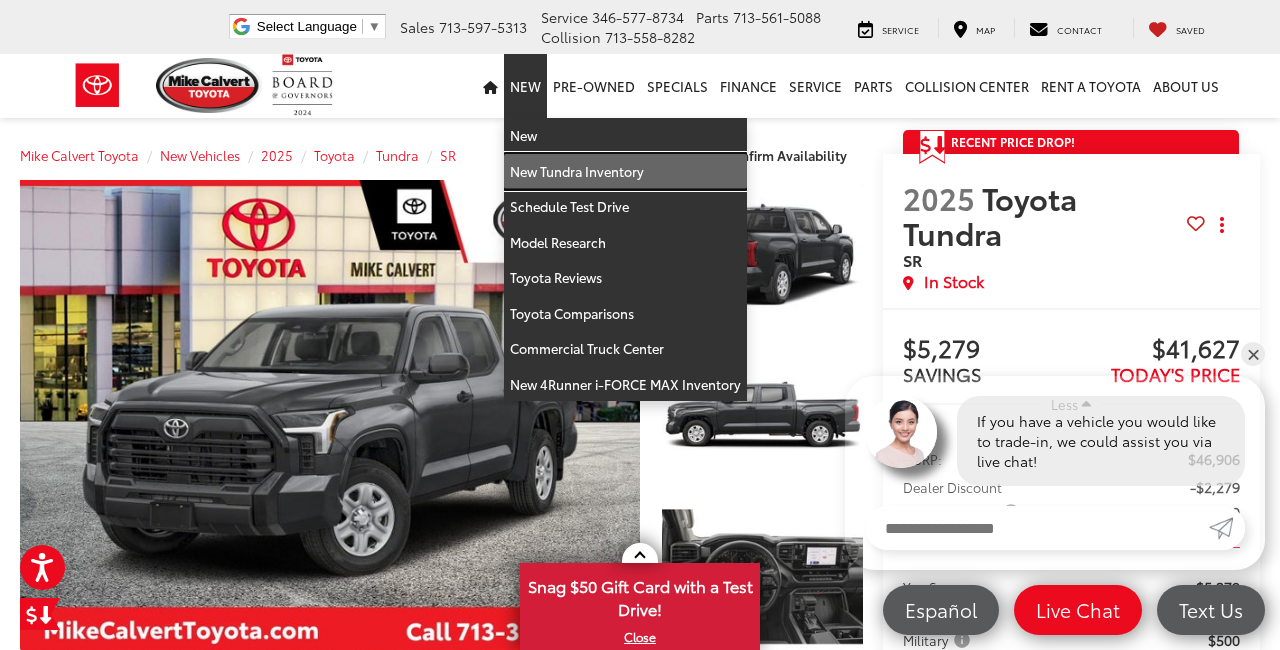 click on "New Tundra Inventory" at bounding box center (625, 172) 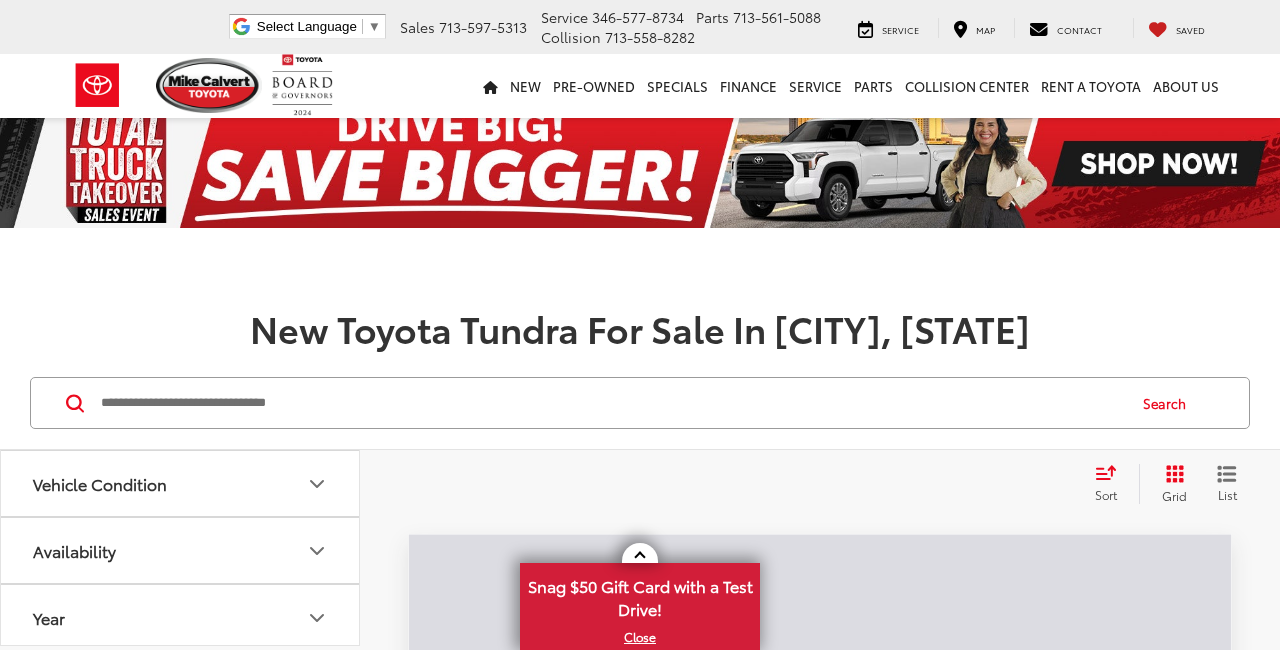 scroll, scrollTop: 0, scrollLeft: 0, axis: both 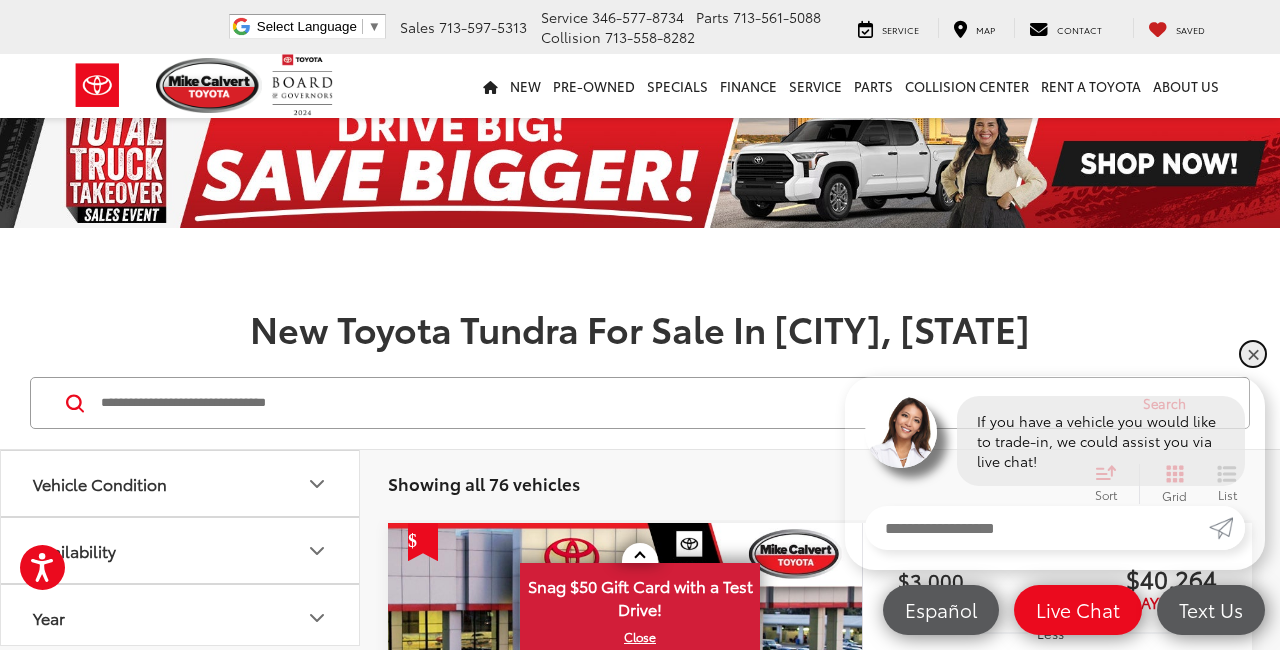 click on "✕" at bounding box center (1253, 354) 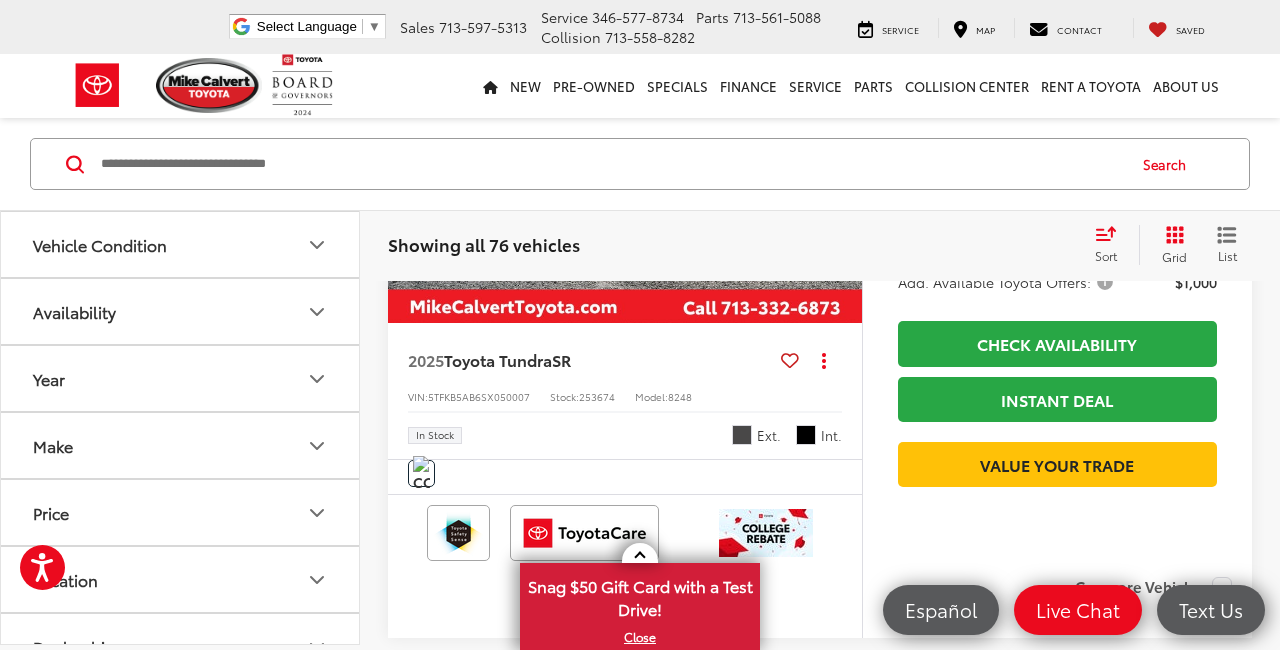 scroll, scrollTop: 3281, scrollLeft: 0, axis: vertical 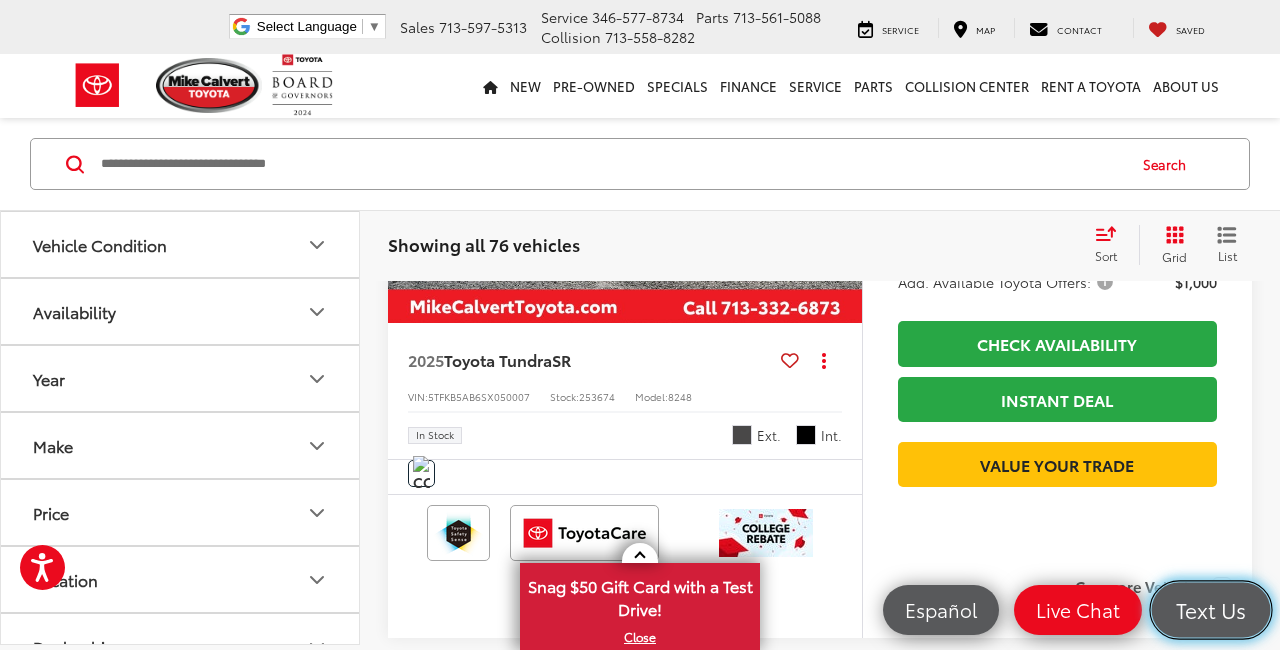 click on "Text Us" at bounding box center (1211, 610) 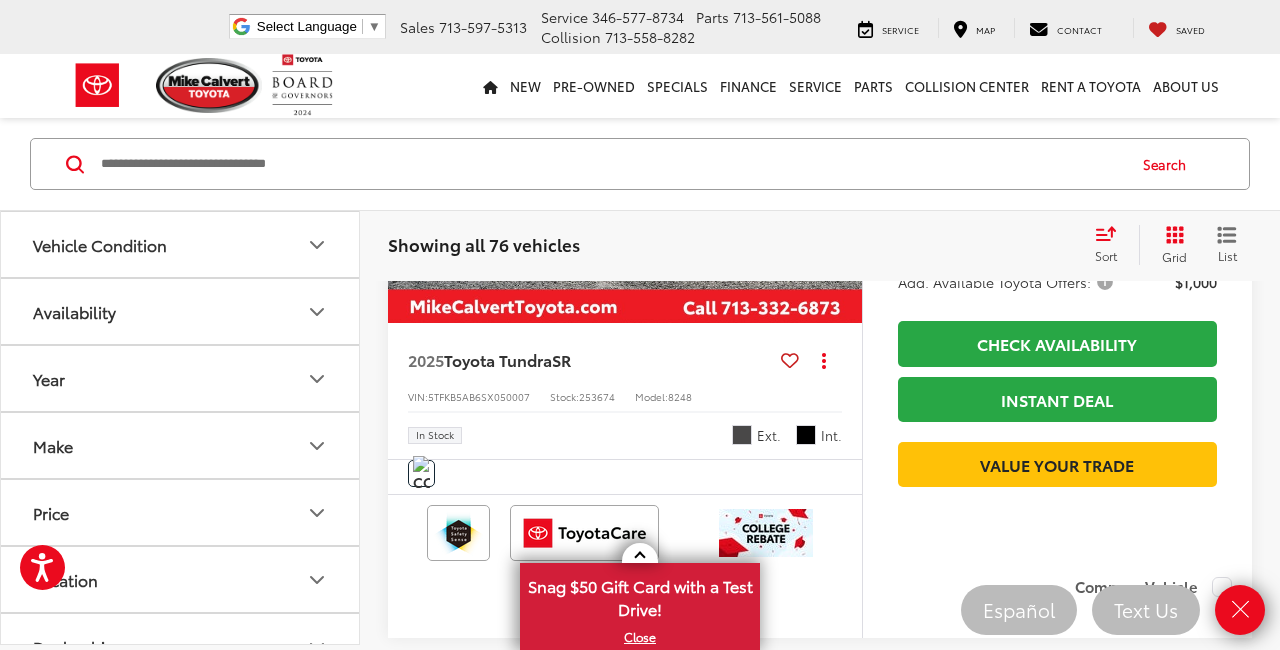 click on "Showing all 76 vehicles Clear All + 0 test Sort Price:  High to Low Price:  Low to High Year:  High to Low Year:  Low to High Distance:  Near to Far Distance:  Far to Near Featured Vehicles Grid List" at bounding box center (820, 245) 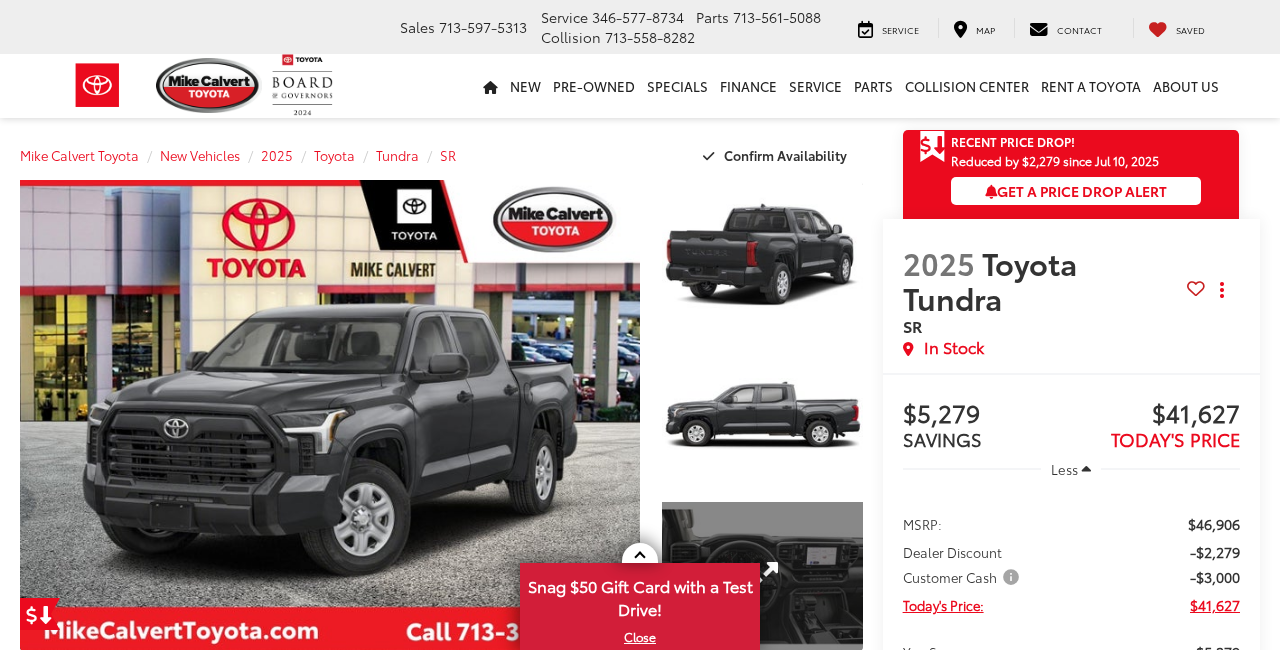 scroll, scrollTop: 0, scrollLeft: 0, axis: both 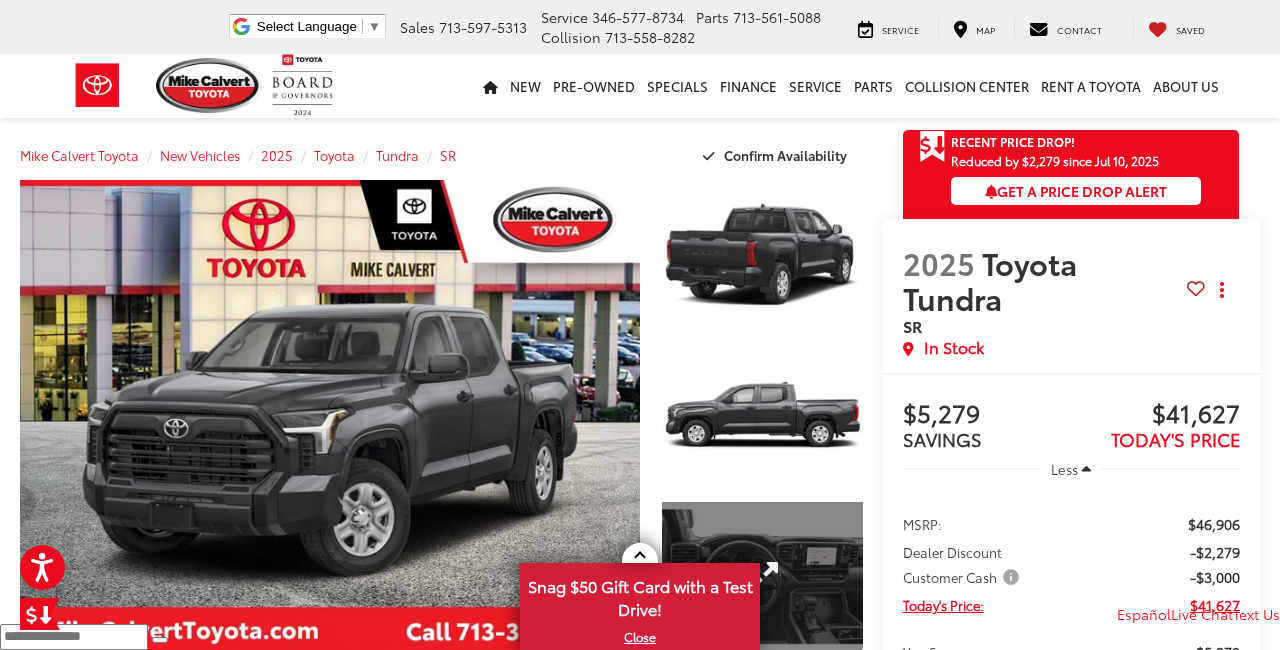 click at bounding box center (762, 577) 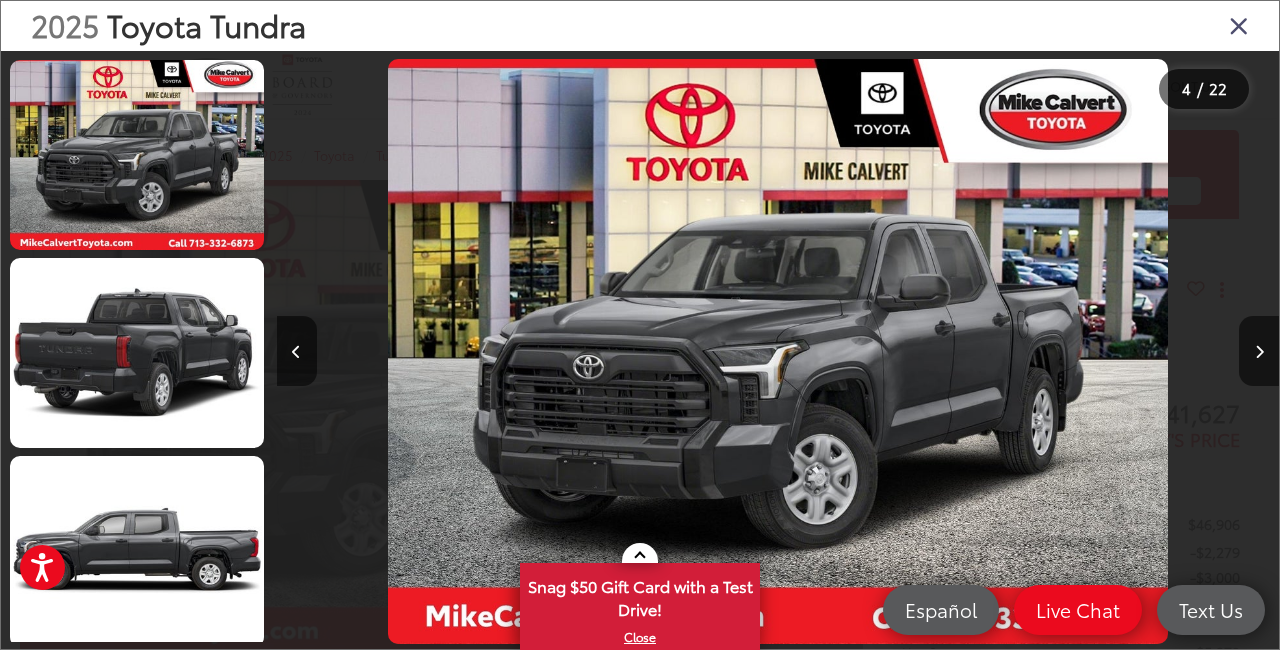 scroll, scrollTop: 0, scrollLeft: 0, axis: both 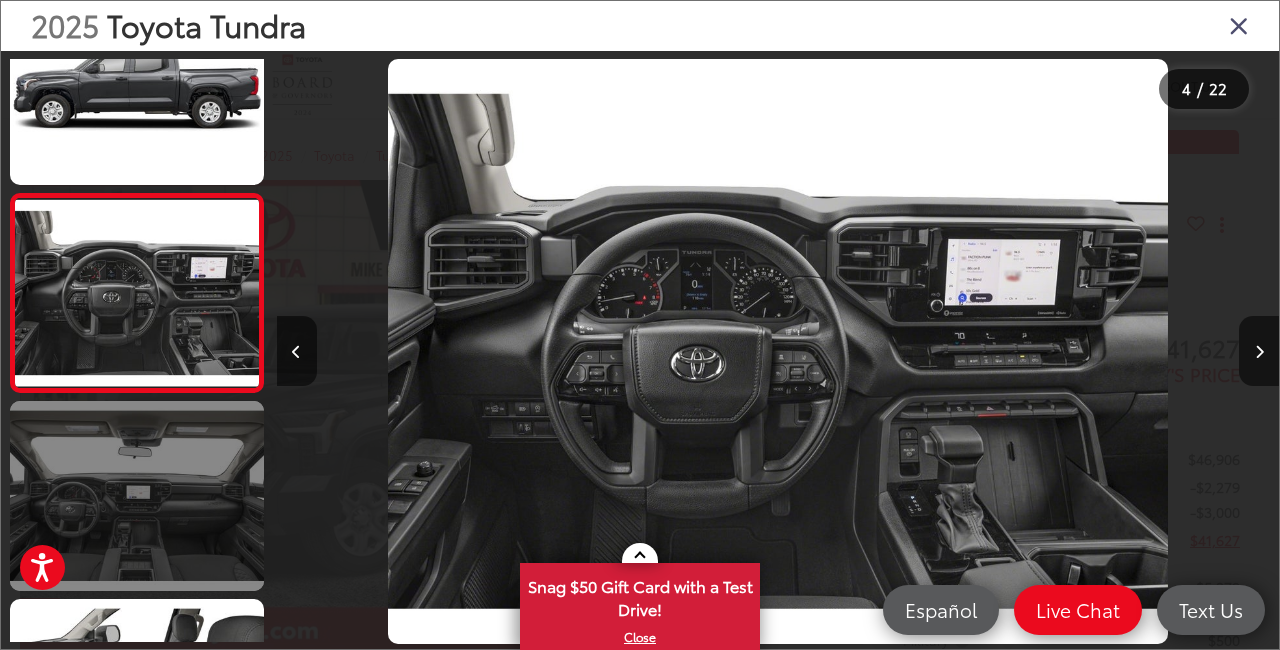 click at bounding box center (137, 496) 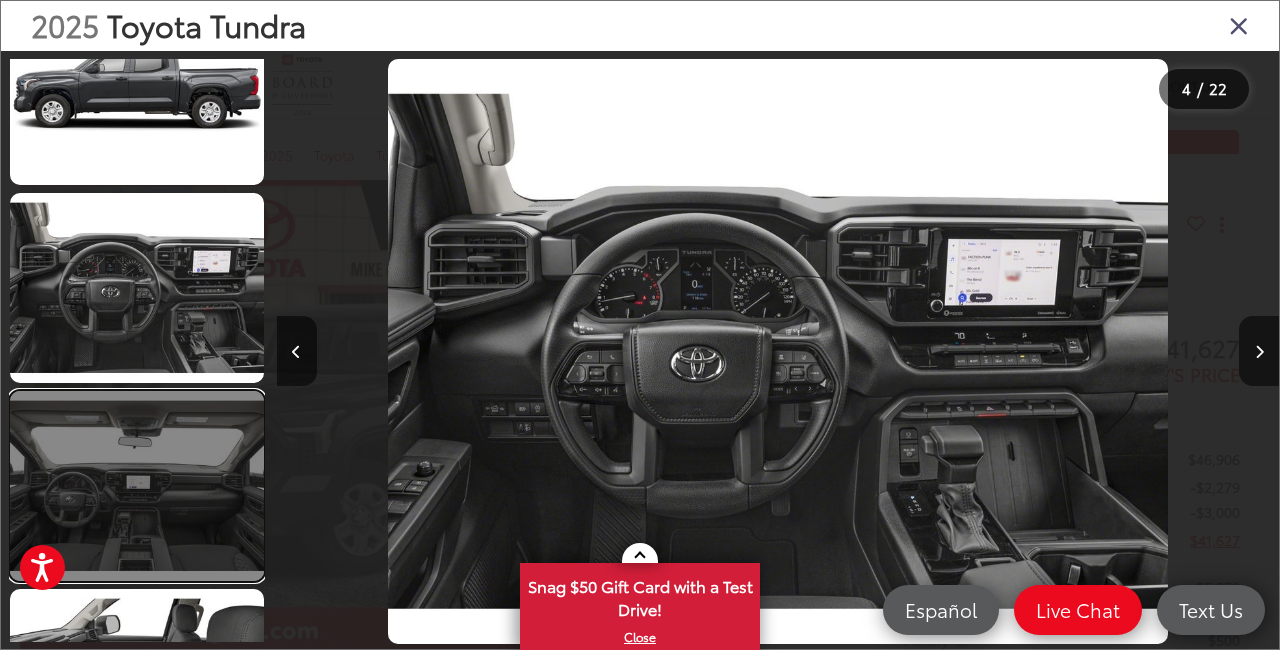 scroll, scrollTop: 625, scrollLeft: 0, axis: vertical 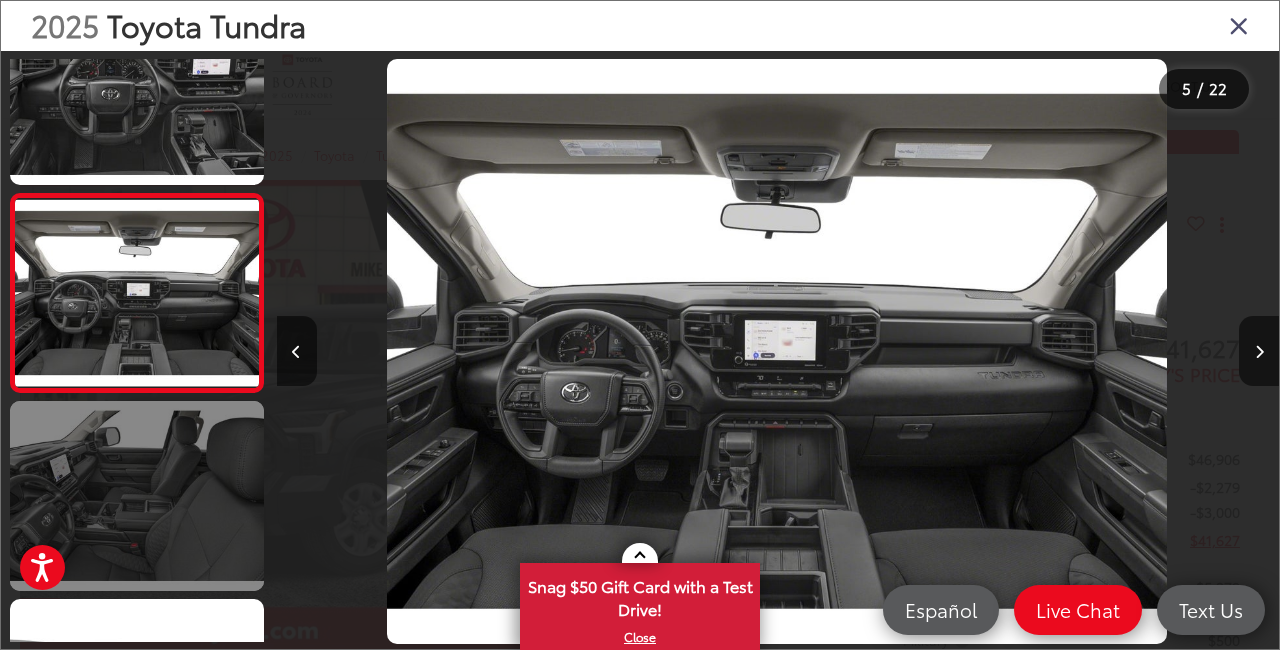 click at bounding box center (137, 496) 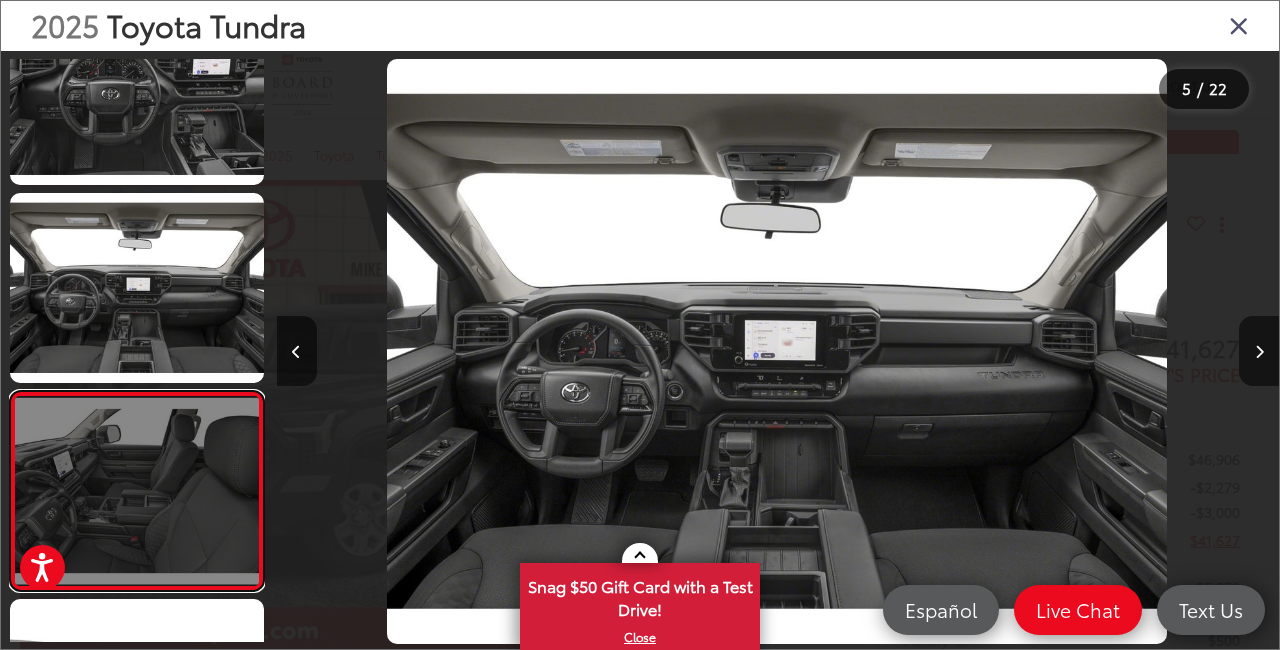 scroll, scrollTop: 858, scrollLeft: 0, axis: vertical 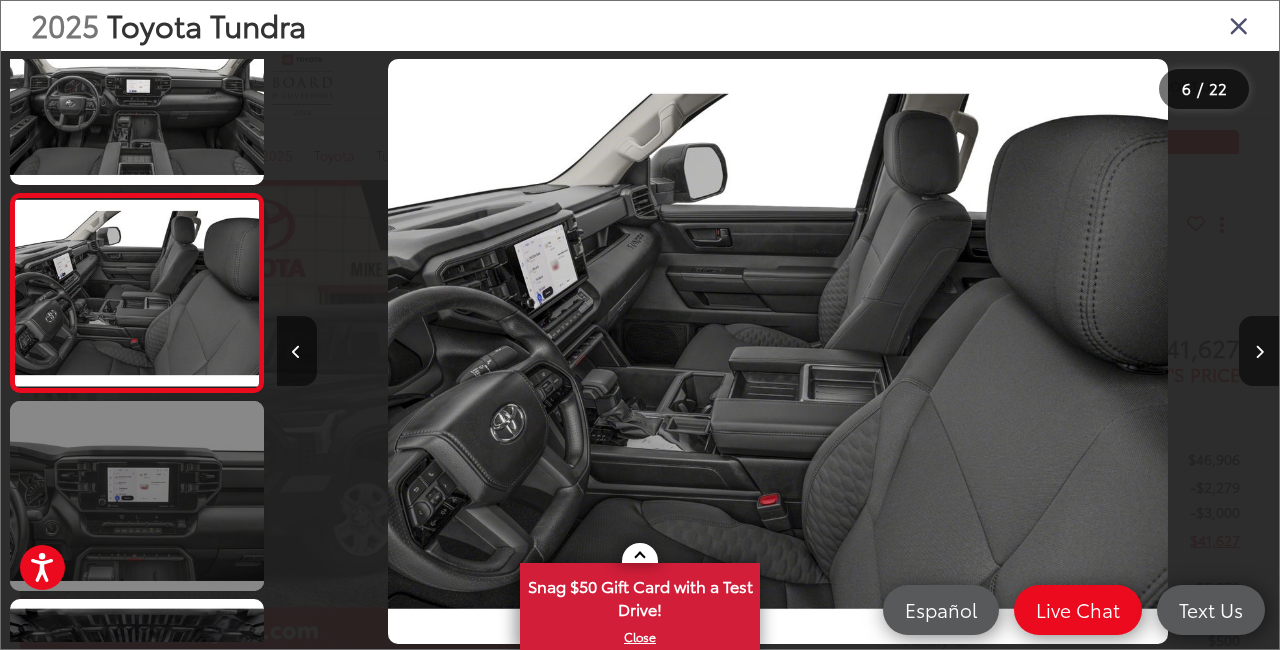 click at bounding box center [137, 496] 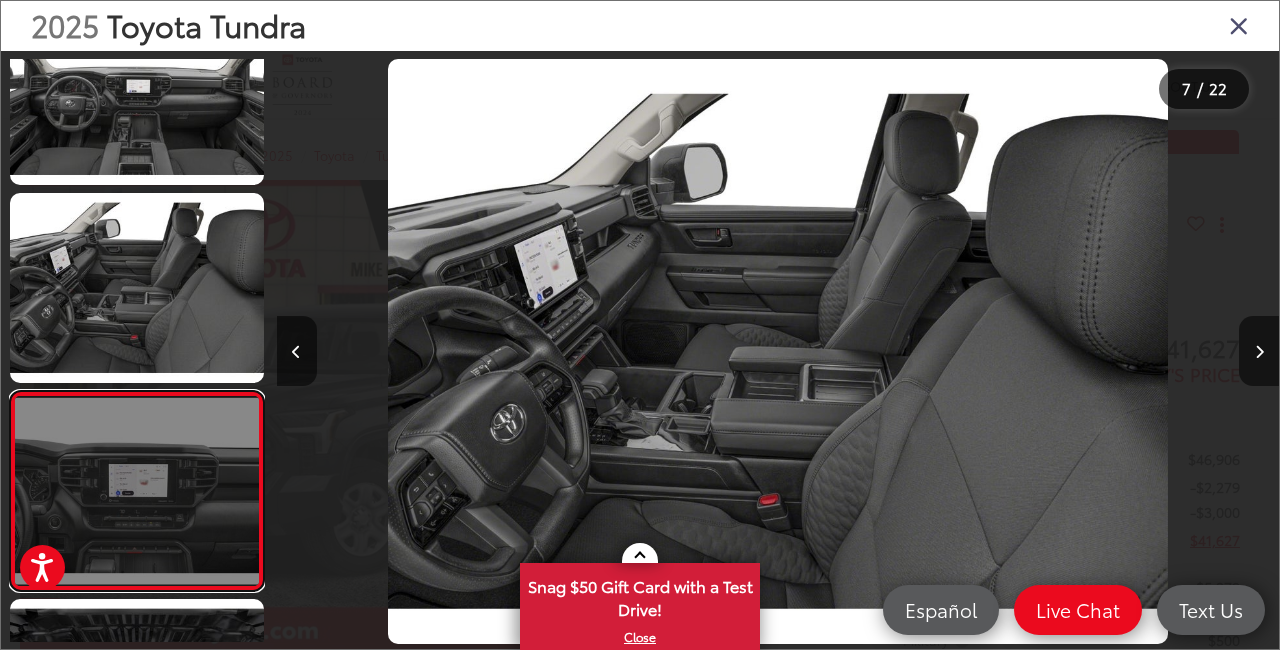 scroll, scrollTop: 1055, scrollLeft: 0, axis: vertical 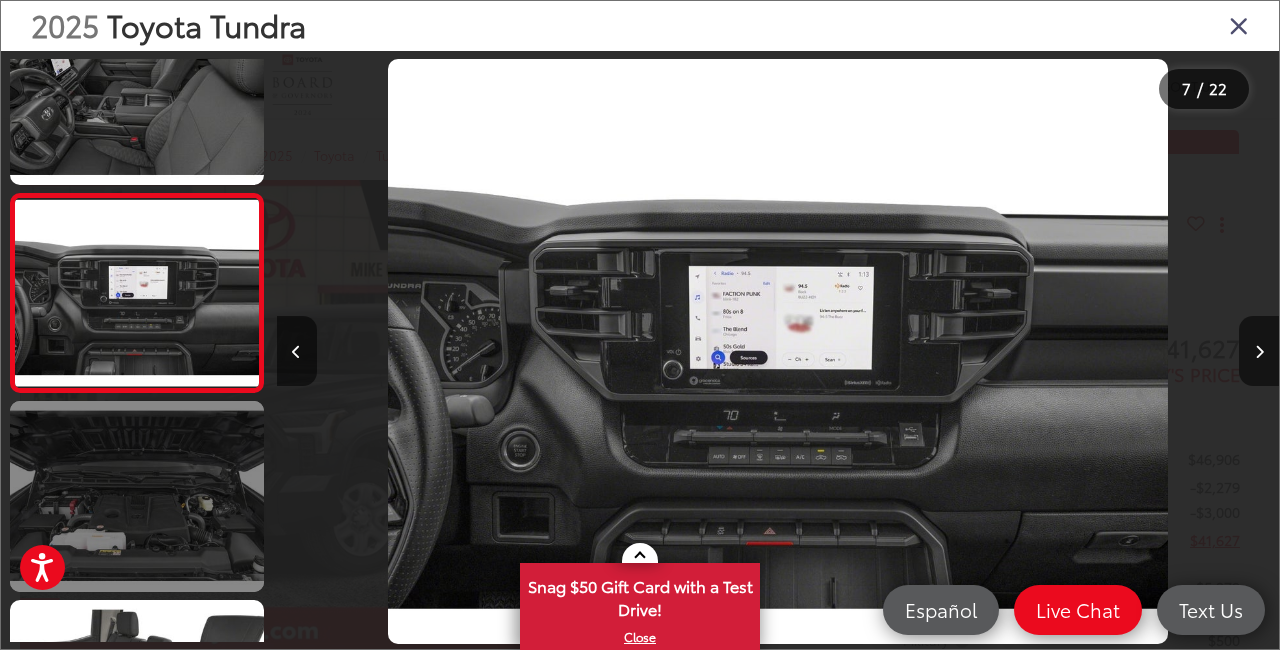 click at bounding box center [137, 496] 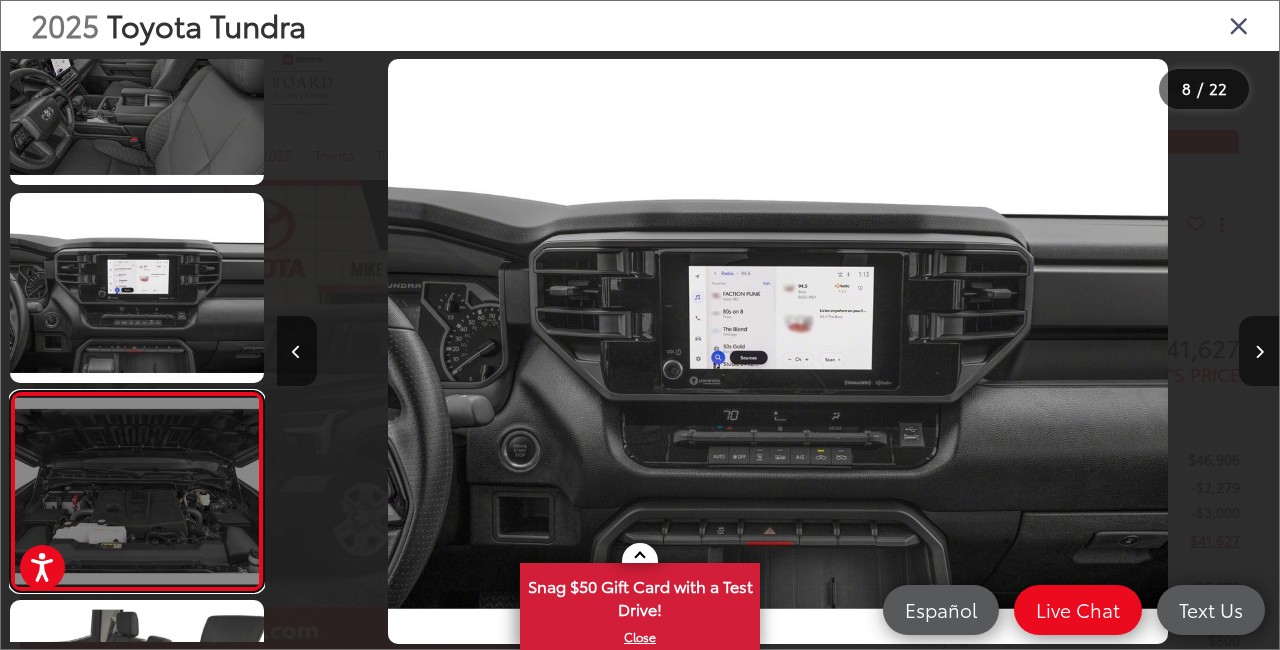 scroll, scrollTop: 1254, scrollLeft: 0, axis: vertical 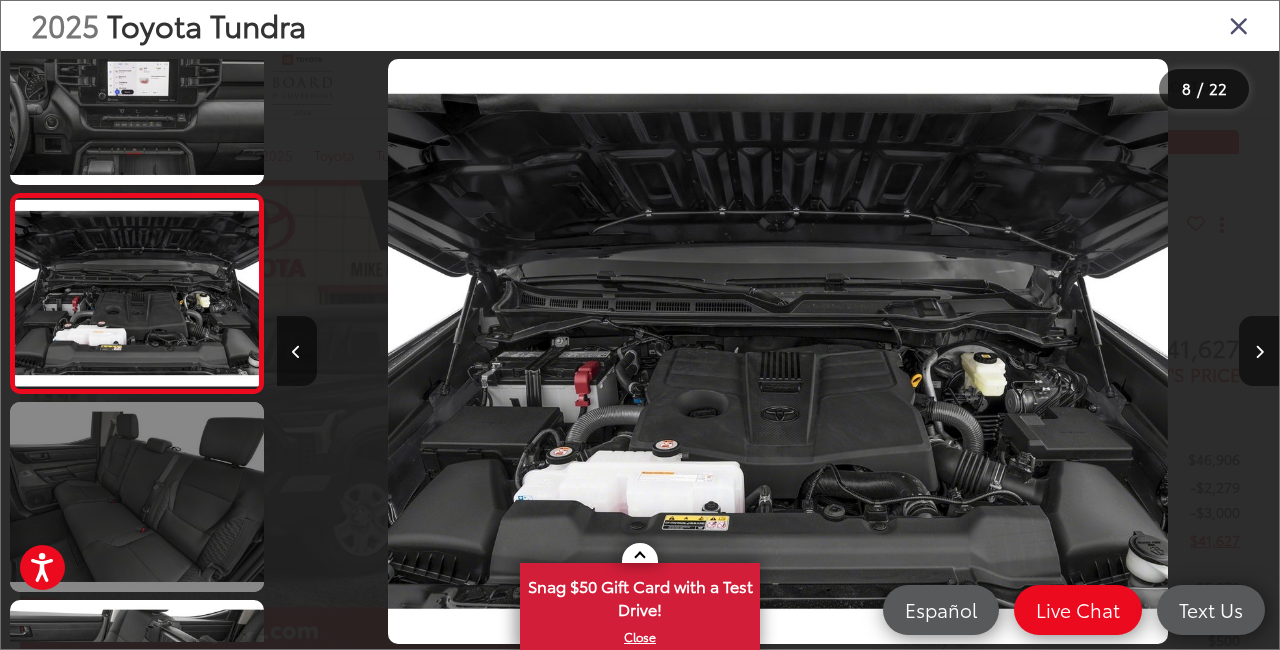 click at bounding box center [137, 497] 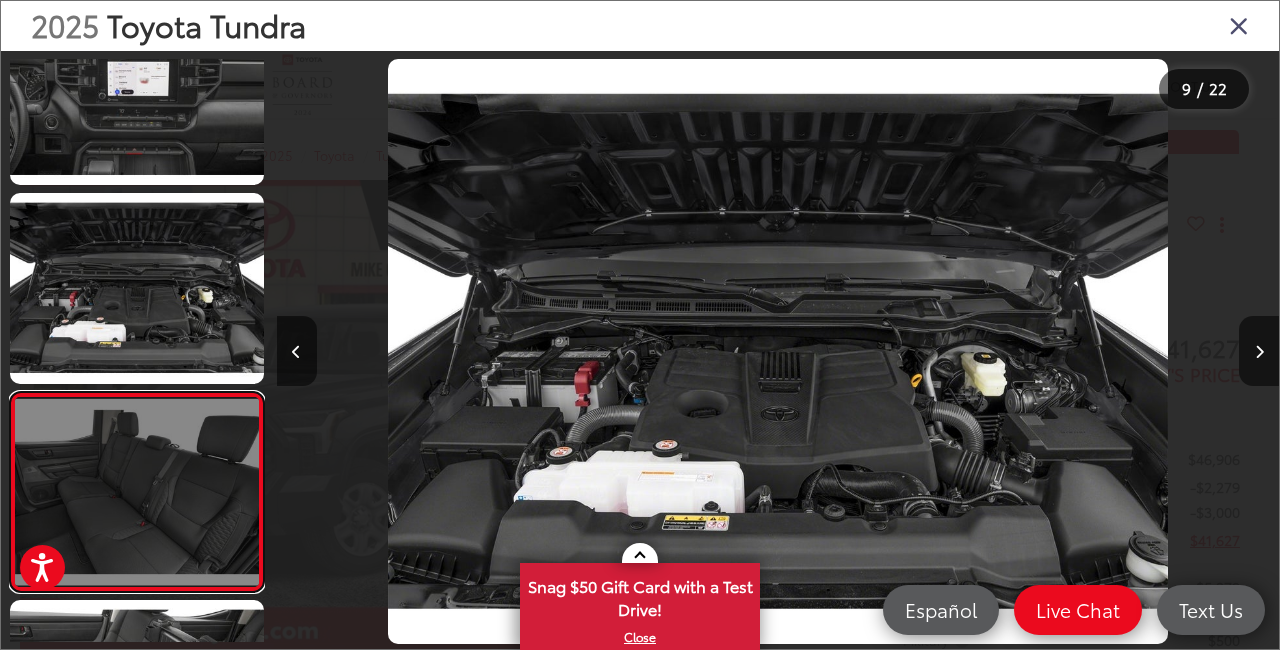 scroll, scrollTop: 1453, scrollLeft: 0, axis: vertical 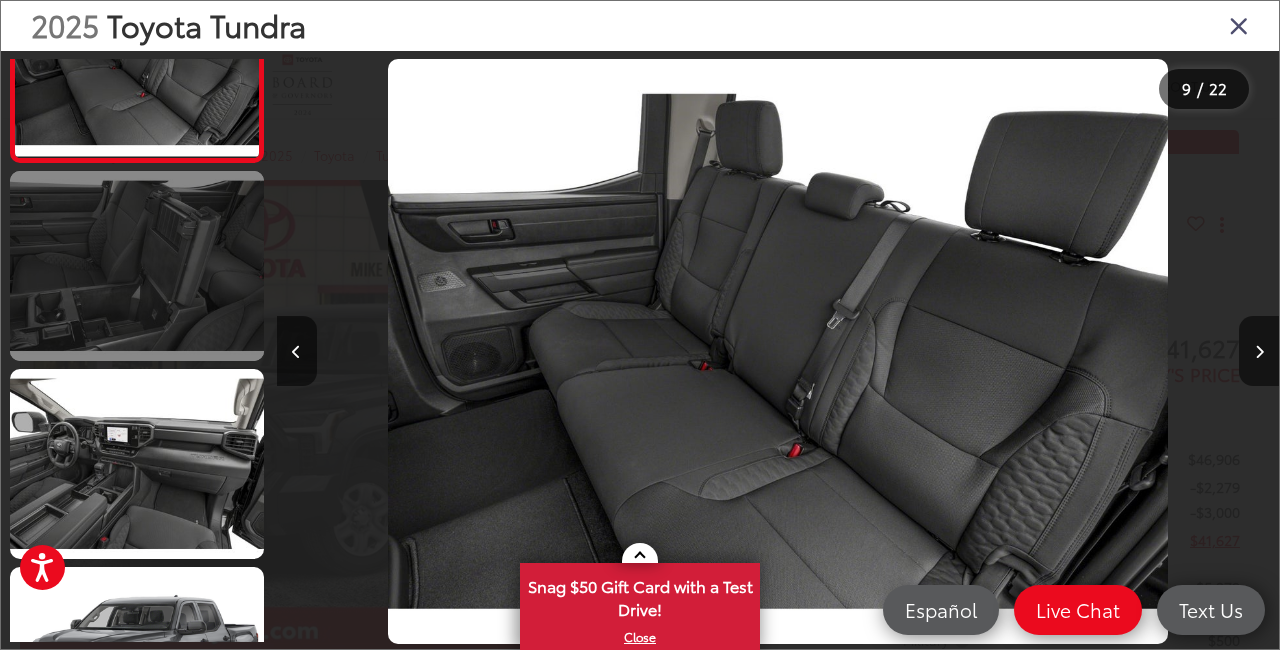 click at bounding box center (137, 464) 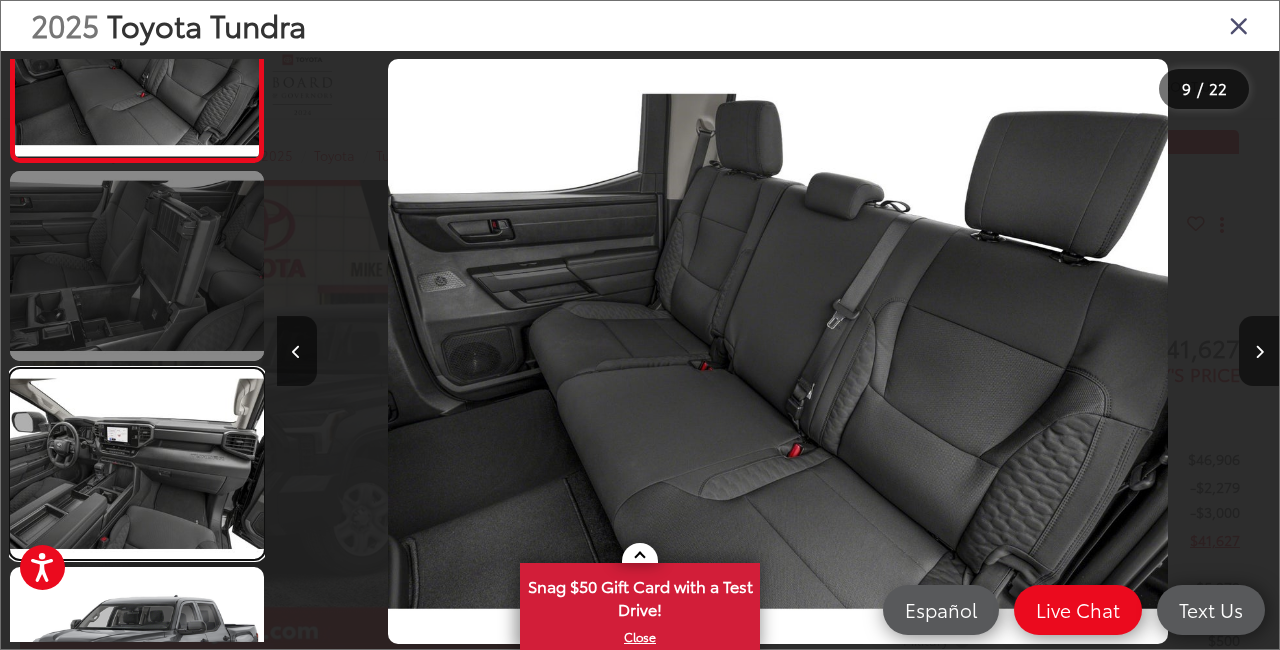 scroll, scrollTop: 1834, scrollLeft: 0, axis: vertical 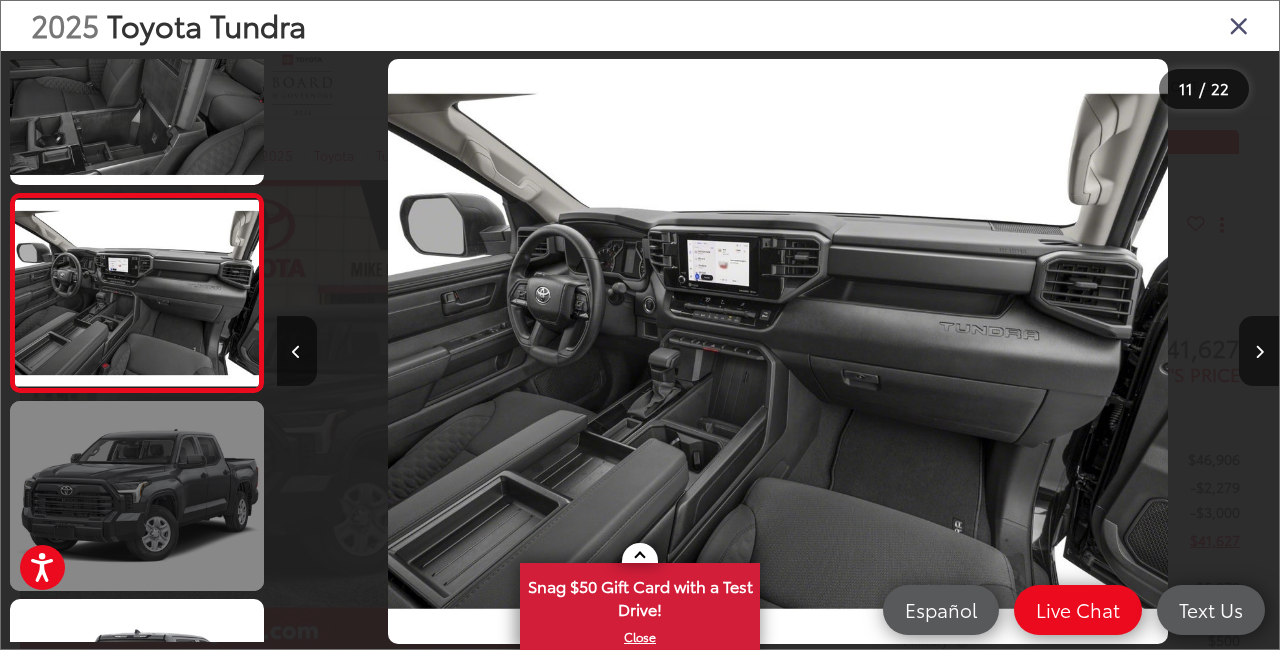 click at bounding box center (137, 496) 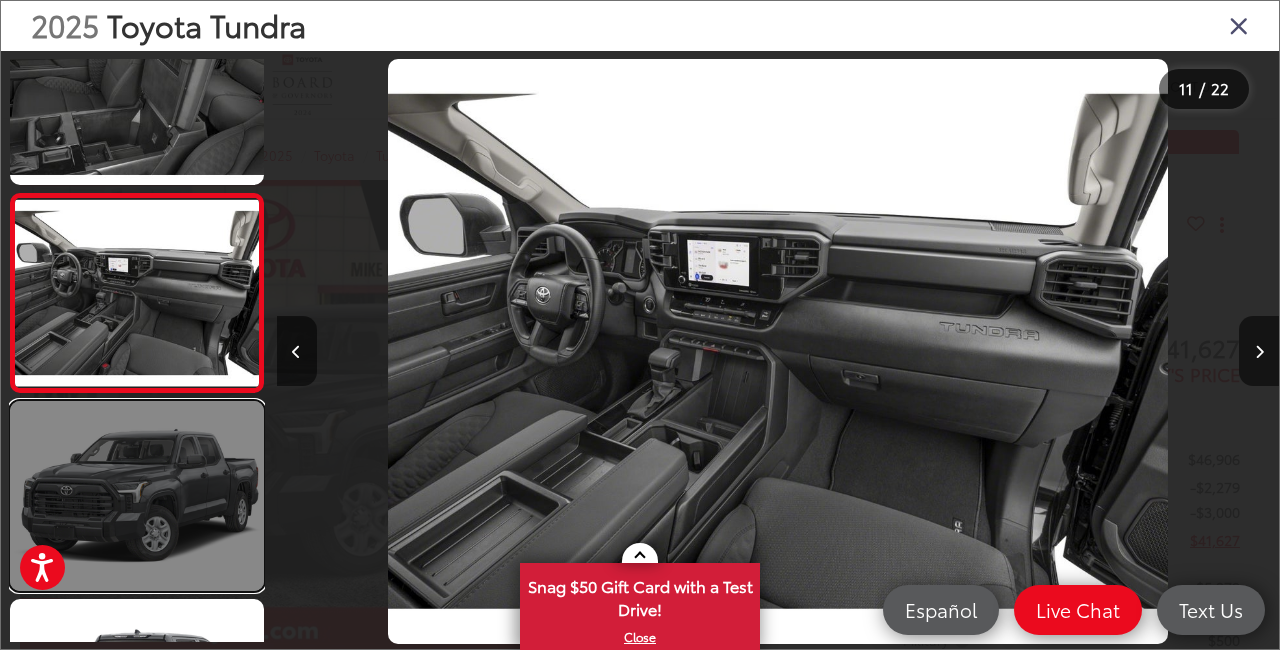 scroll, scrollTop: 2012, scrollLeft: 0, axis: vertical 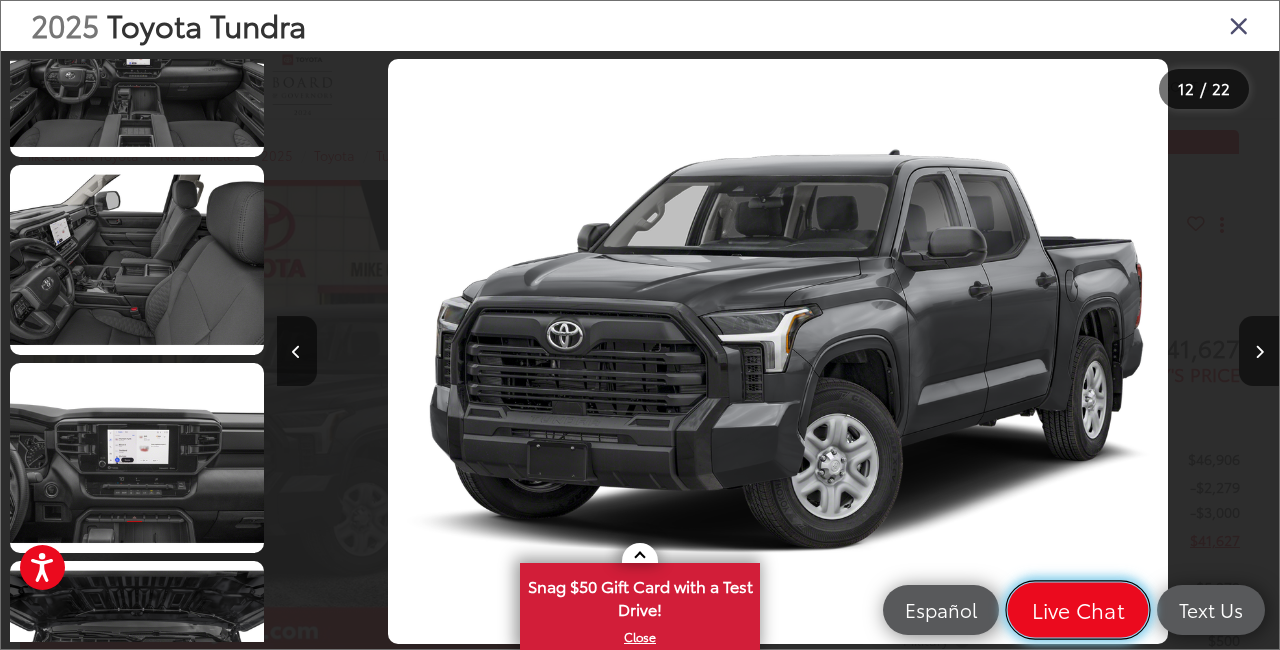 click on "Live Chat" at bounding box center (1078, 610) 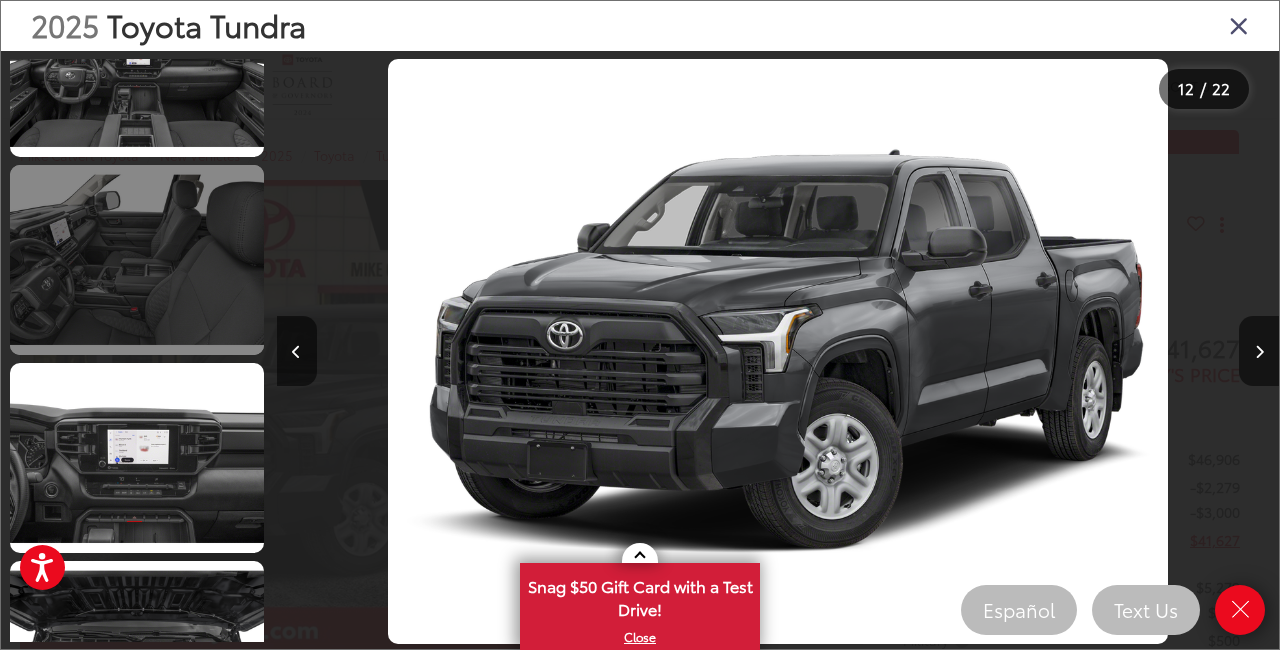 click at bounding box center [137, 260] 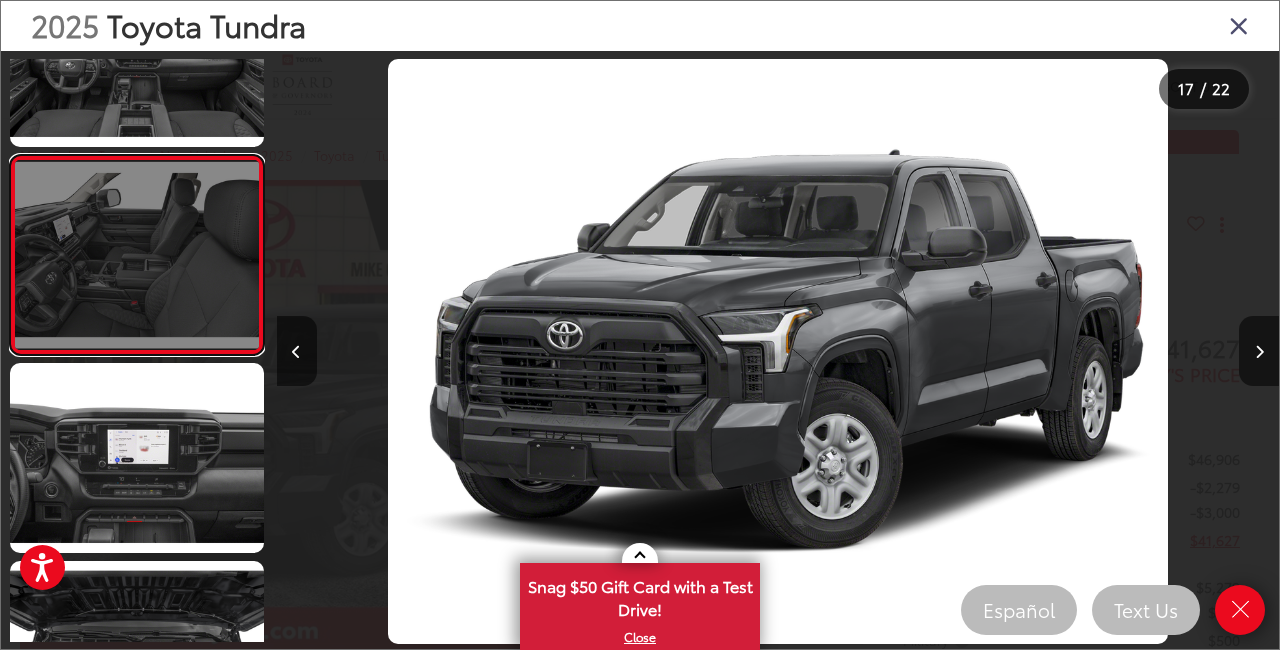 scroll, scrollTop: 3038, scrollLeft: 0, axis: vertical 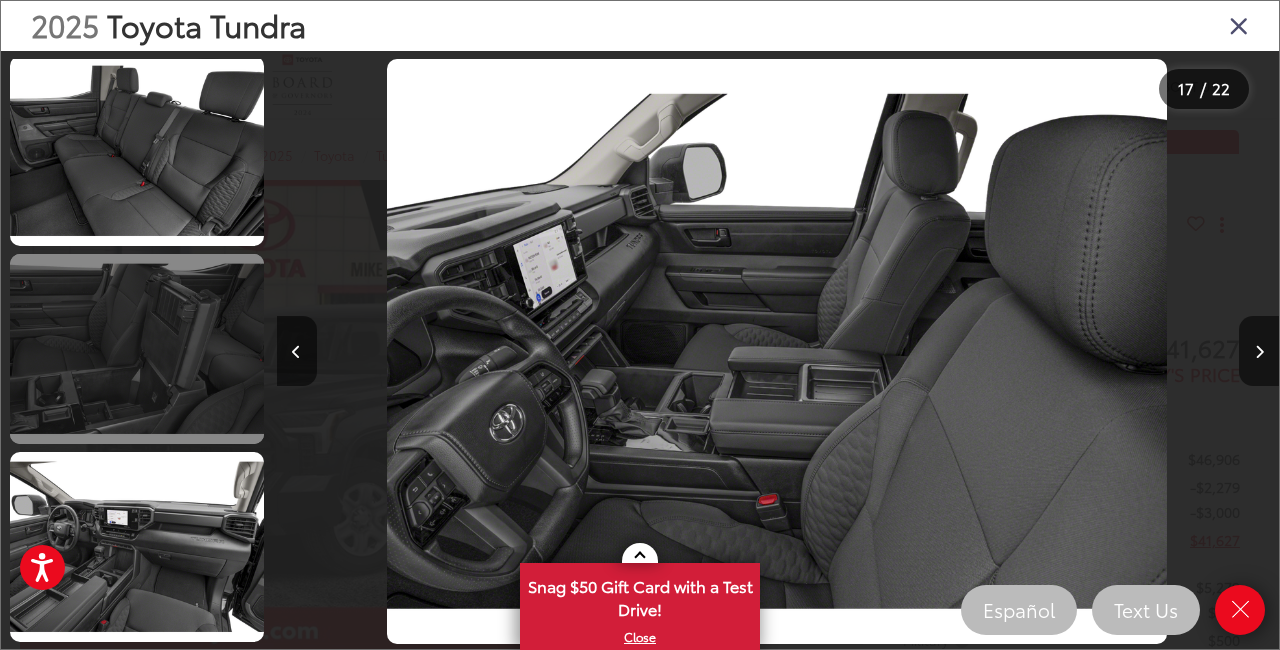 click at bounding box center (137, 349) 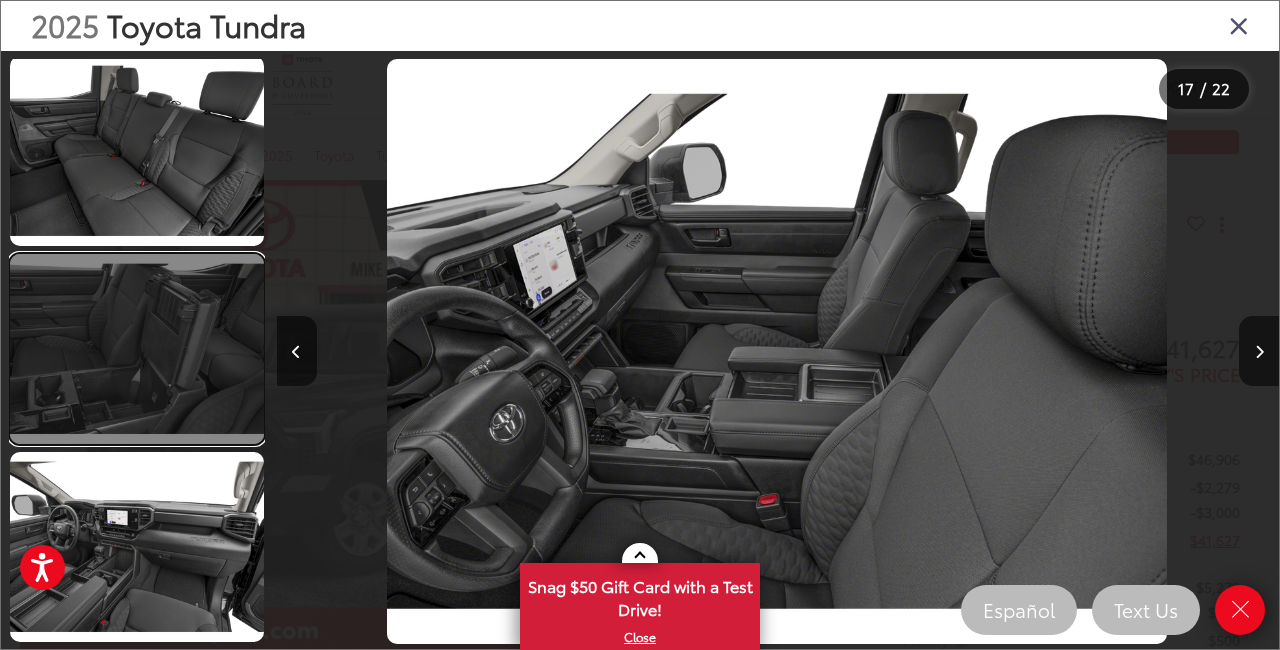scroll, scrollTop: 3780, scrollLeft: 0, axis: vertical 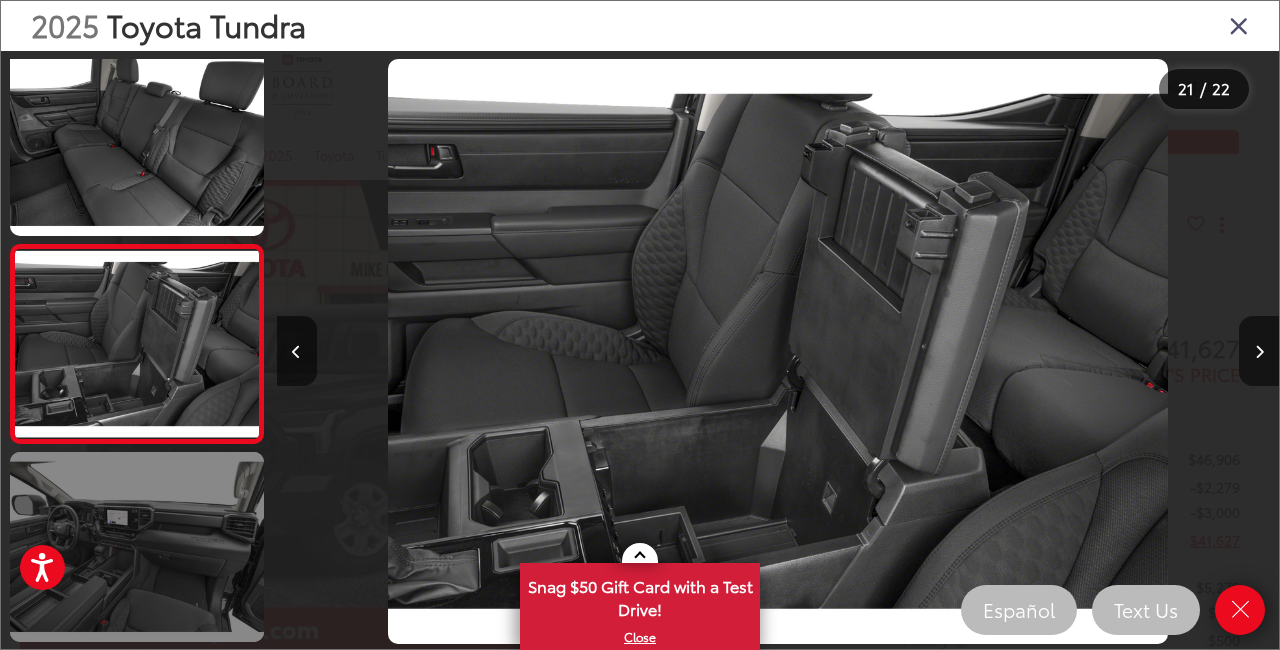 click at bounding box center [137, 547] 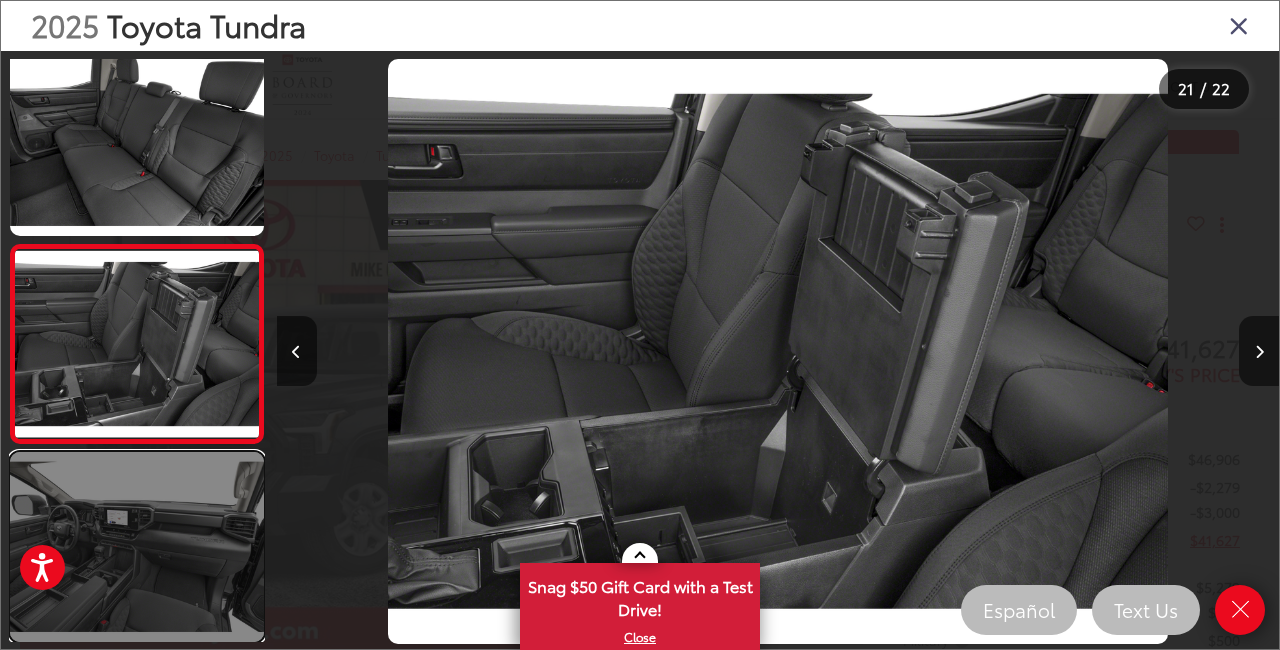 scroll, scrollTop: 3780, scrollLeft: 0, axis: vertical 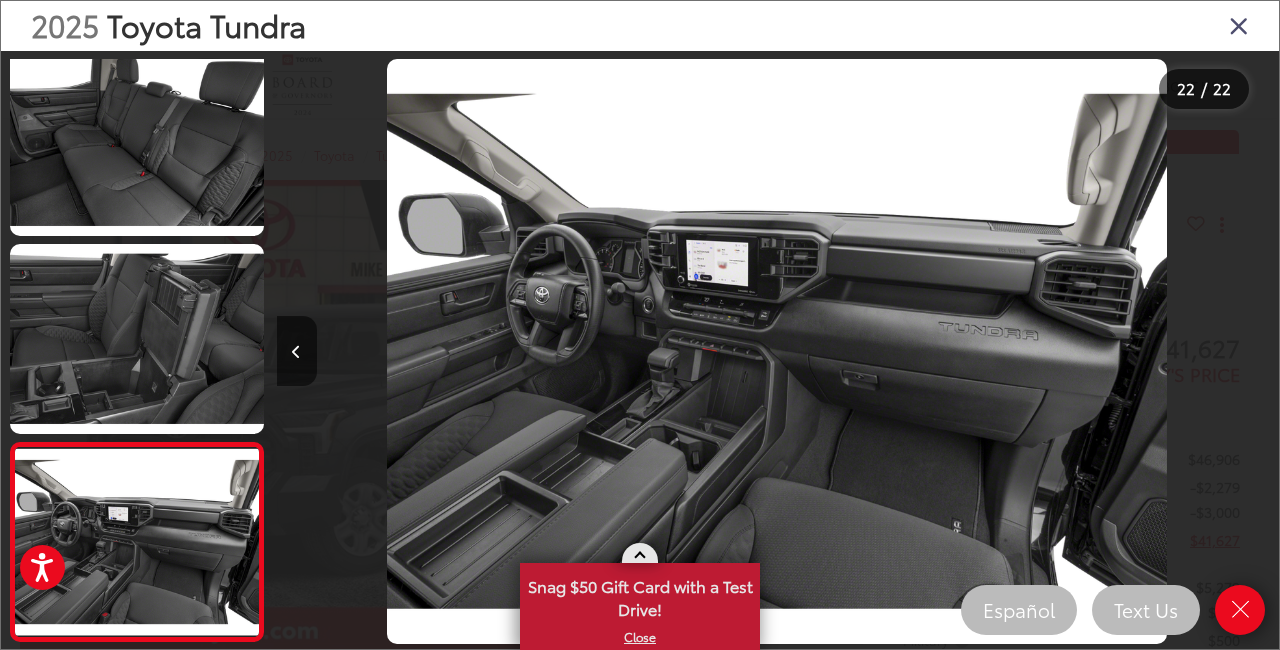 click on "X" at bounding box center [640, 637] 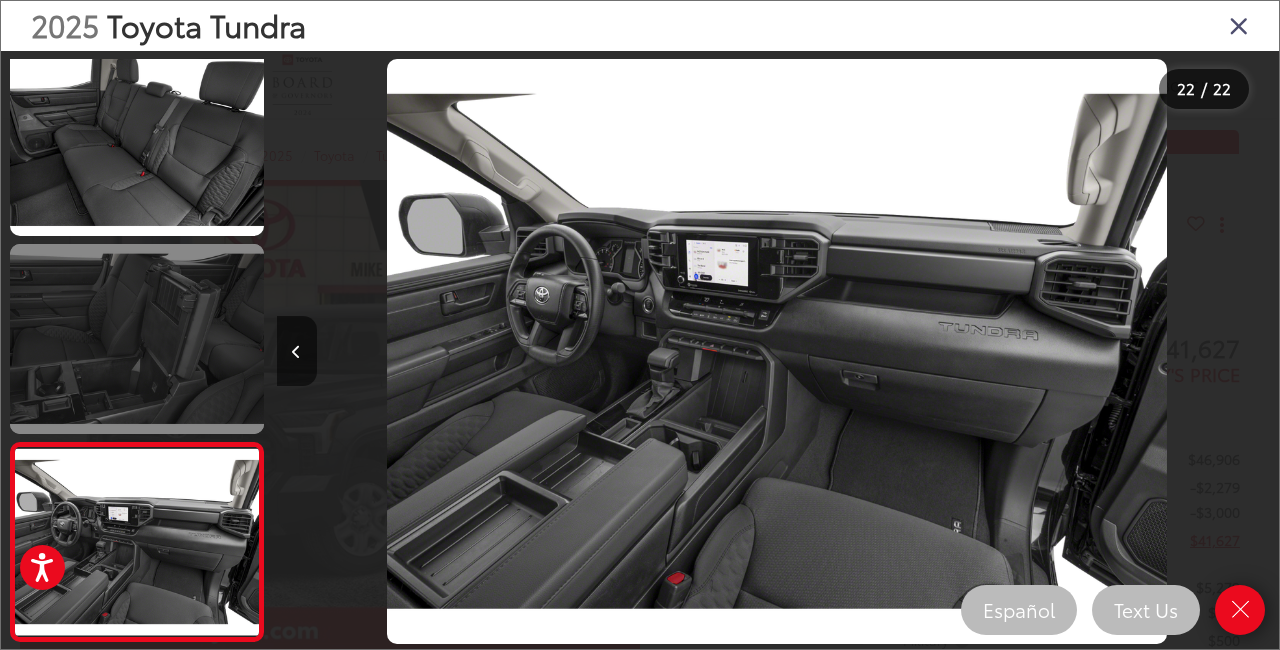 click at bounding box center [137, 339] 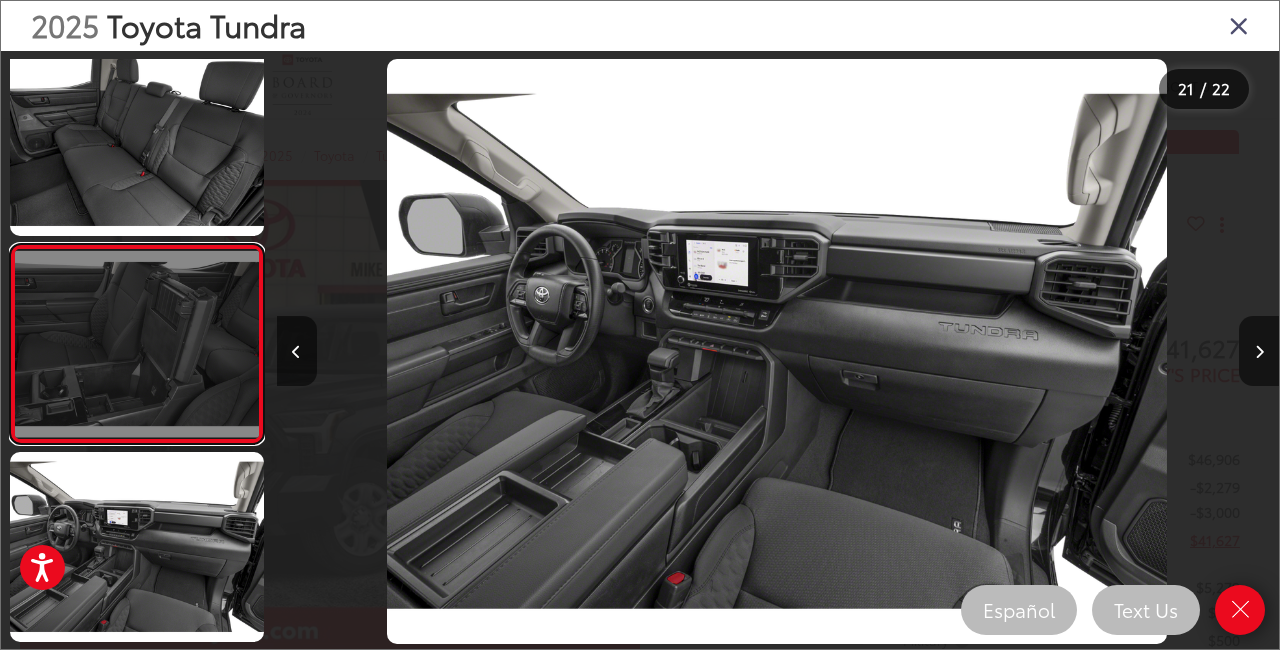 scroll, scrollTop: 3780, scrollLeft: 0, axis: vertical 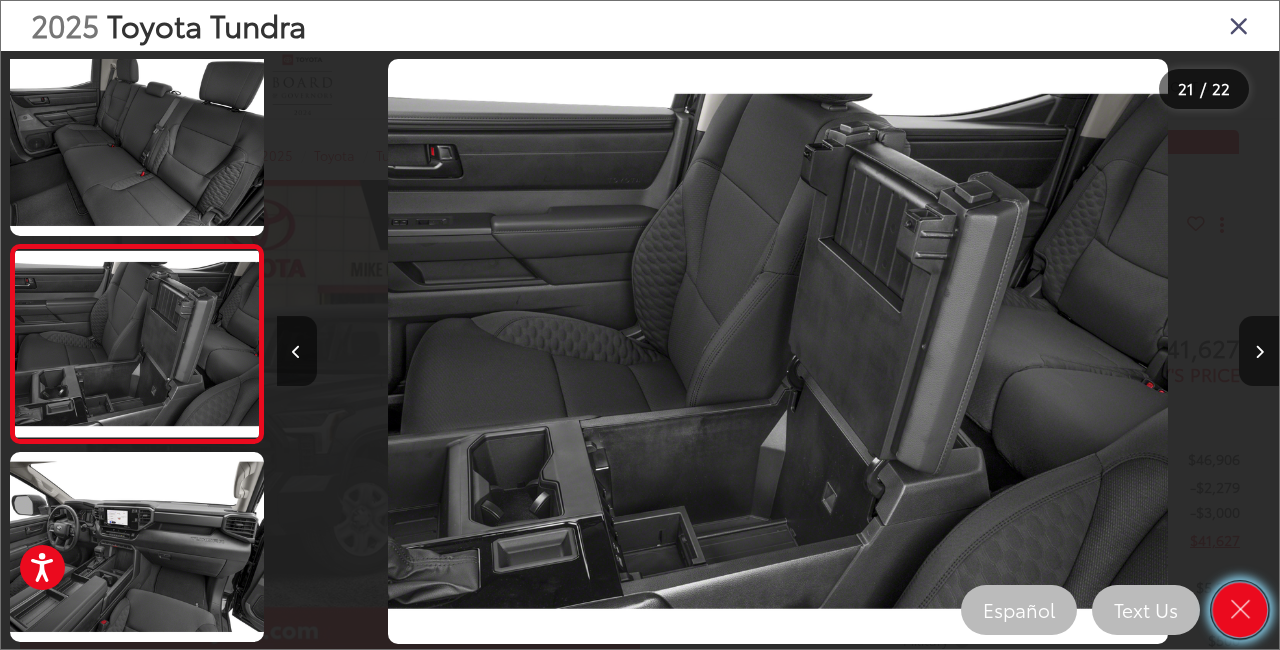 click at bounding box center [1240, 610] 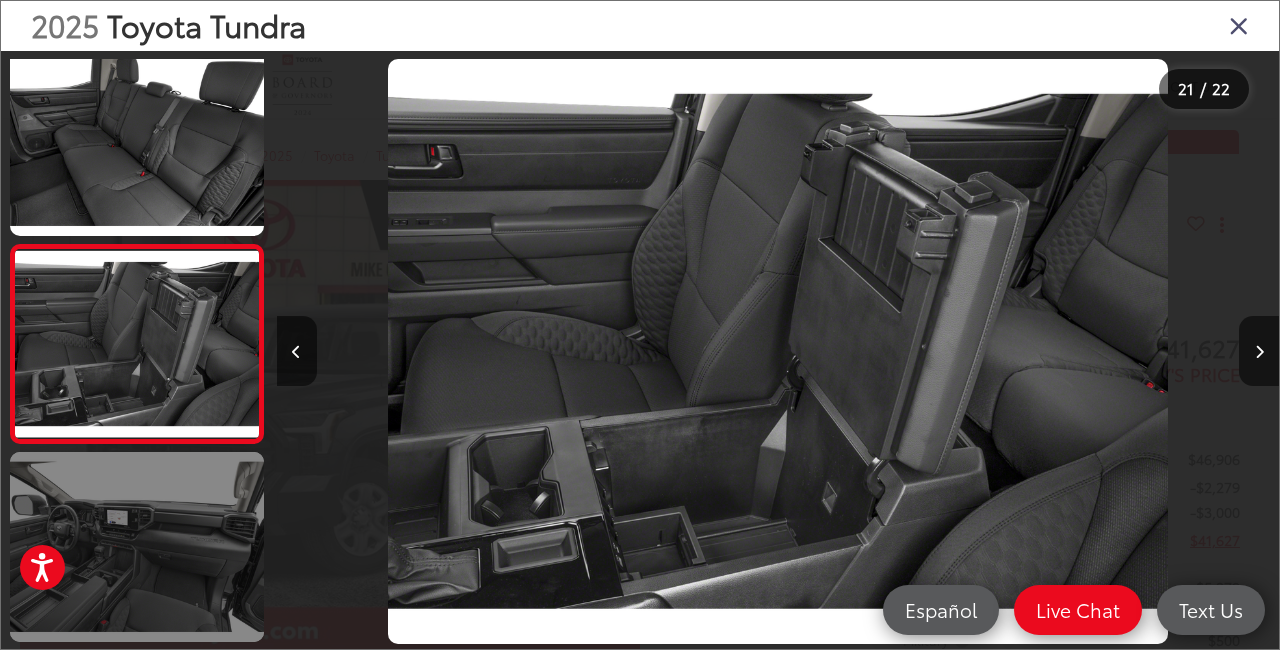 click at bounding box center (137, 547) 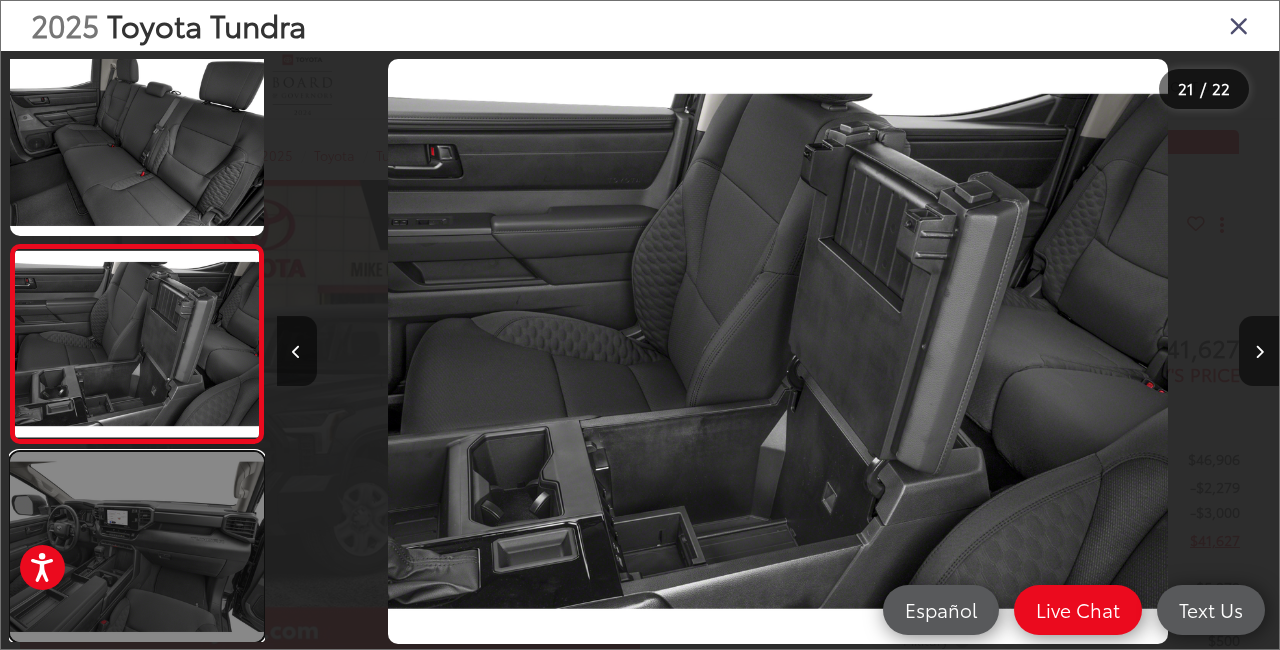 scroll, scrollTop: 3780, scrollLeft: 0, axis: vertical 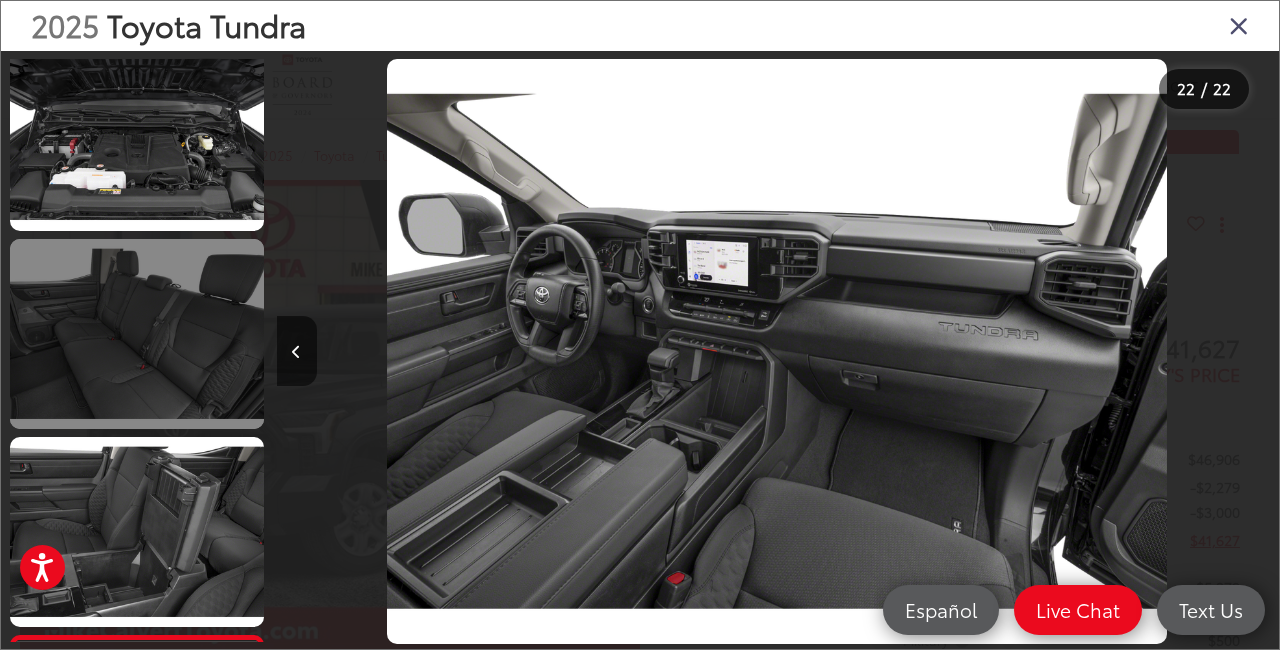 click at bounding box center [137, 334] 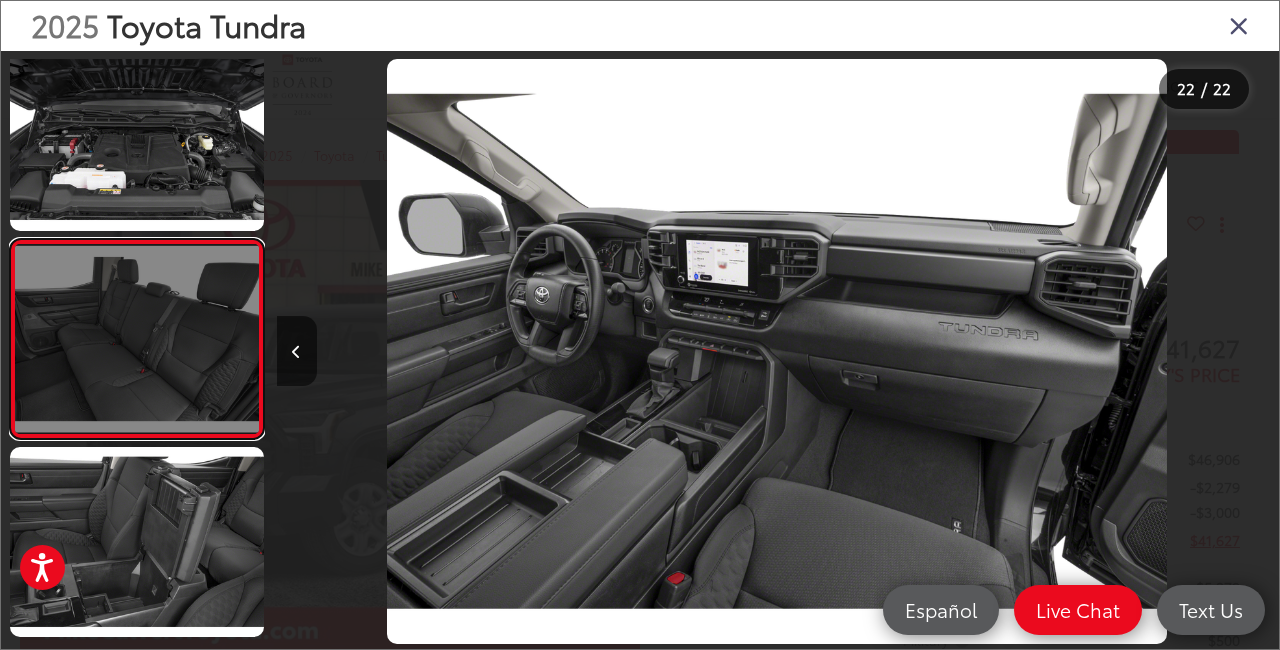 scroll, scrollTop: 3633, scrollLeft: 0, axis: vertical 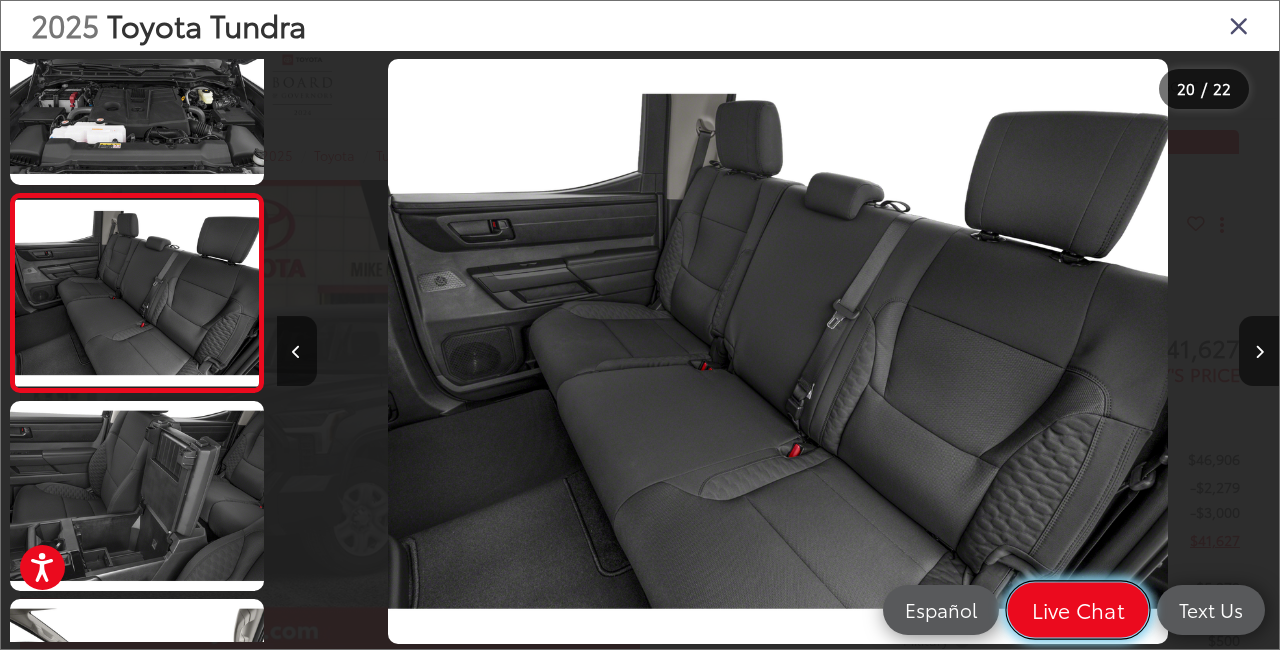 click on "Live Chat" at bounding box center [1078, 610] 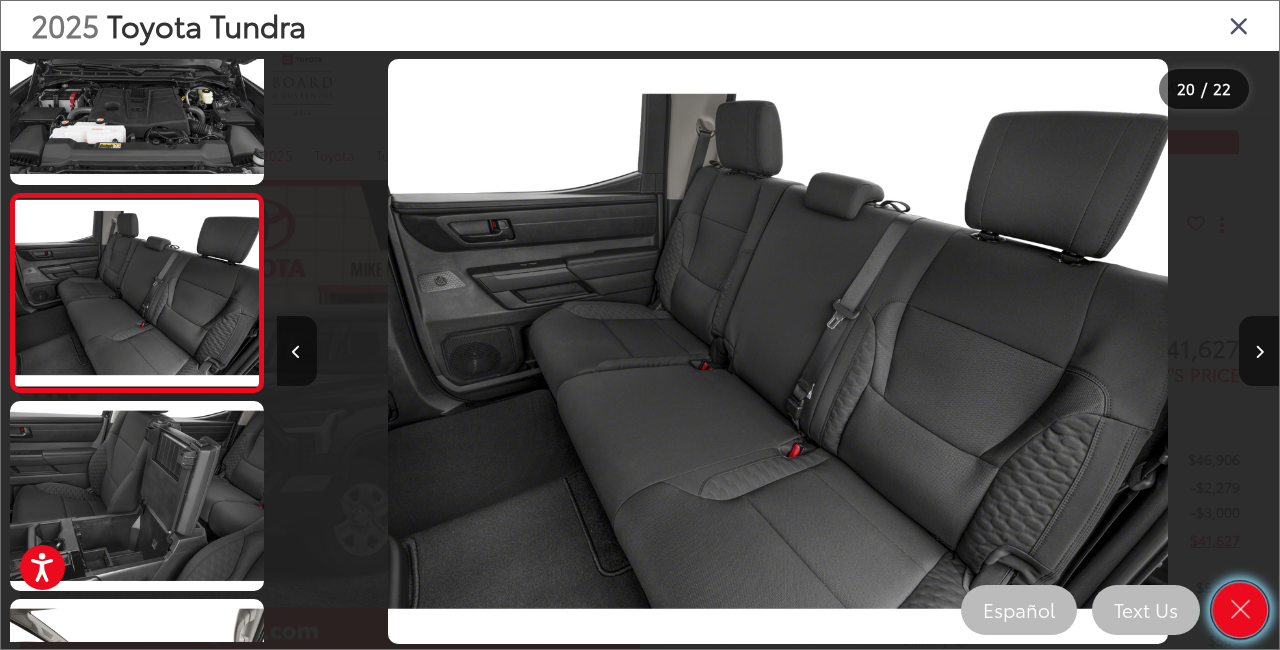 click at bounding box center (1240, 610) 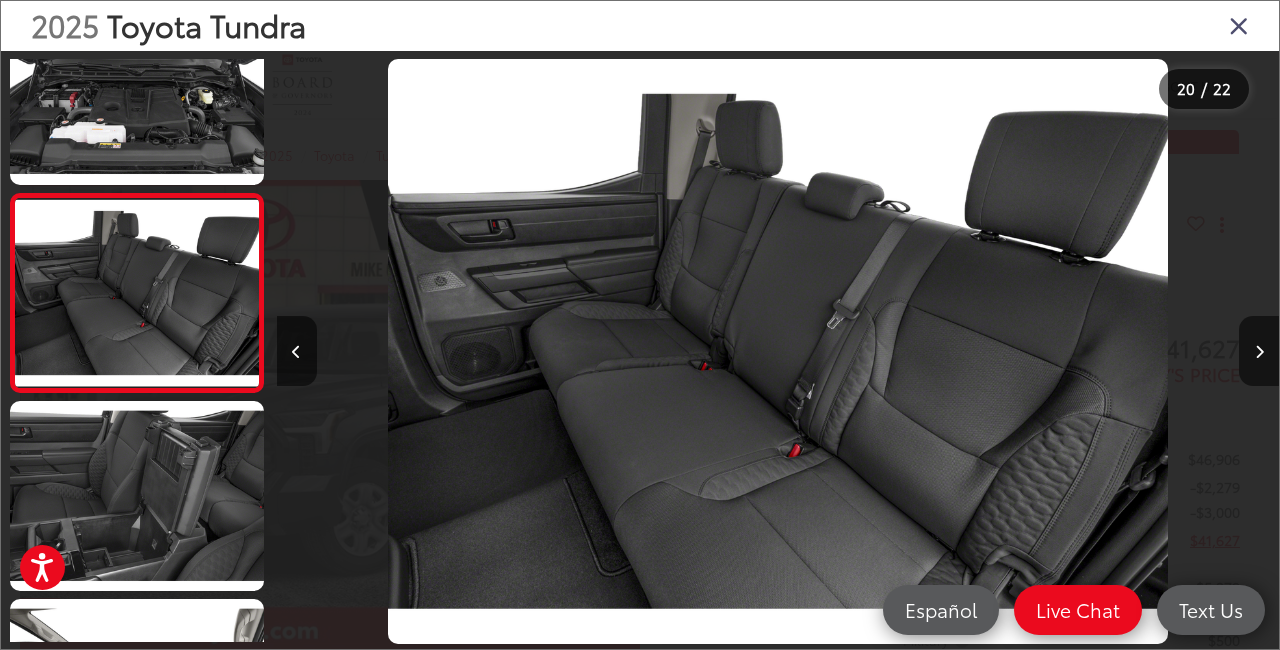 click at bounding box center (1239, 25) 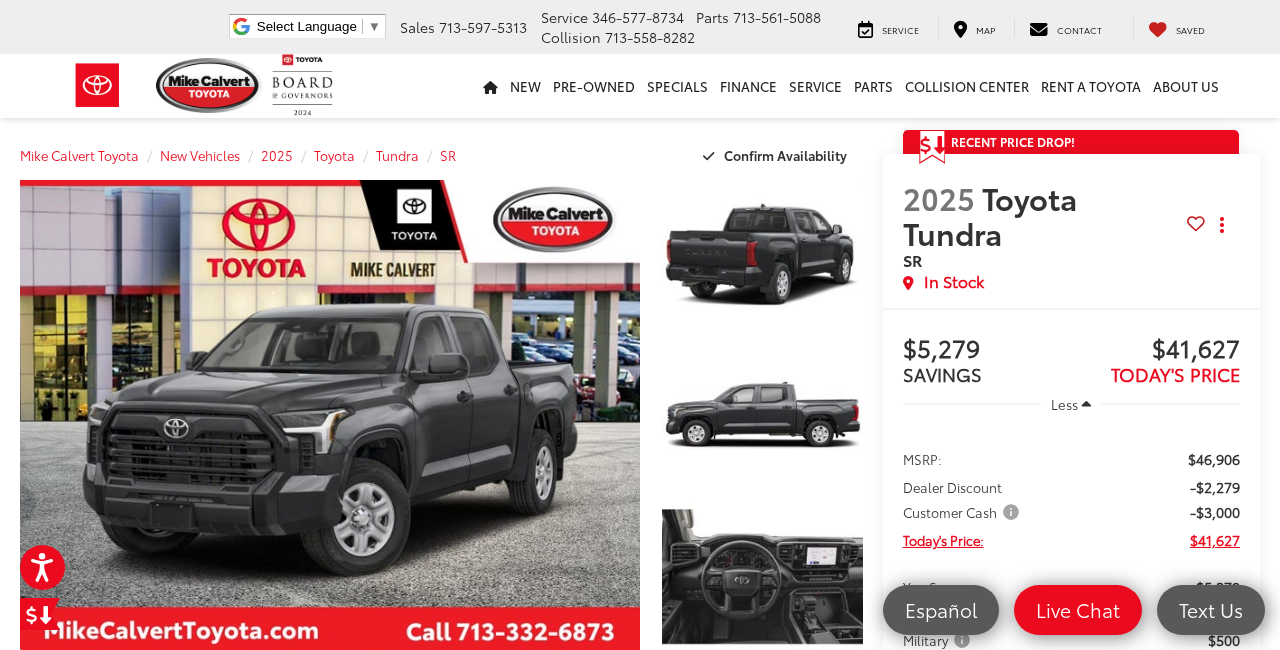 scroll, scrollTop: 0, scrollLeft: 0, axis: both 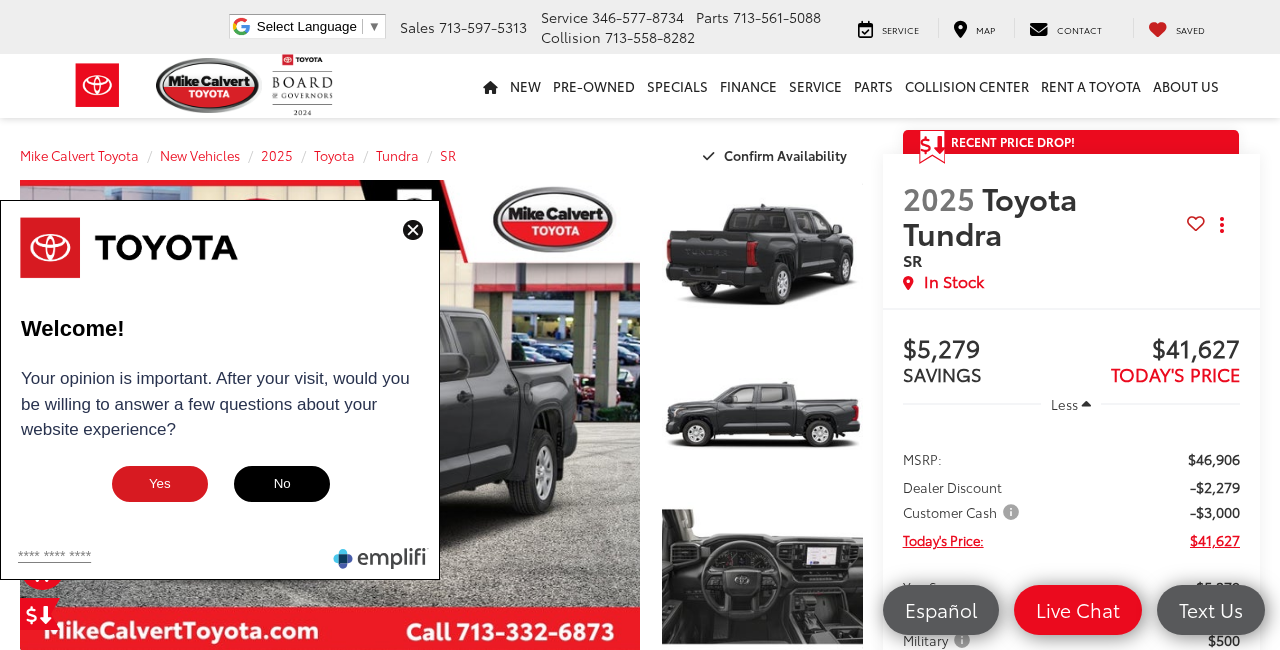 click at bounding box center [413, 230] 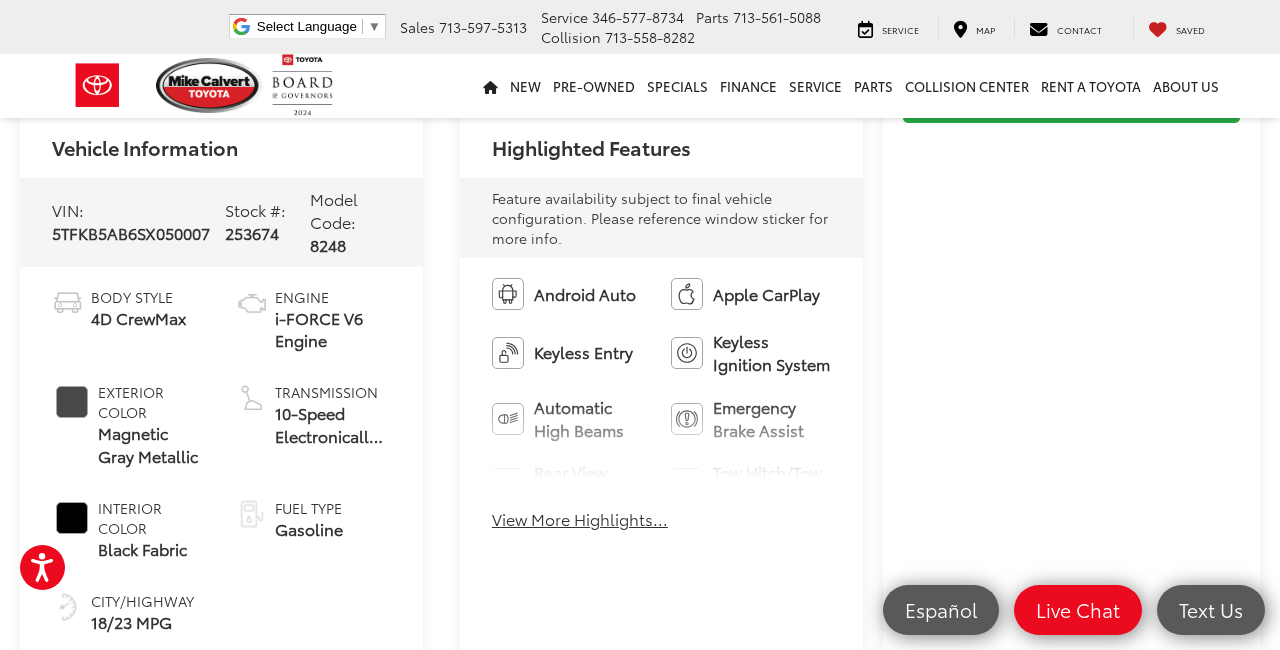 scroll, scrollTop: 666, scrollLeft: 0, axis: vertical 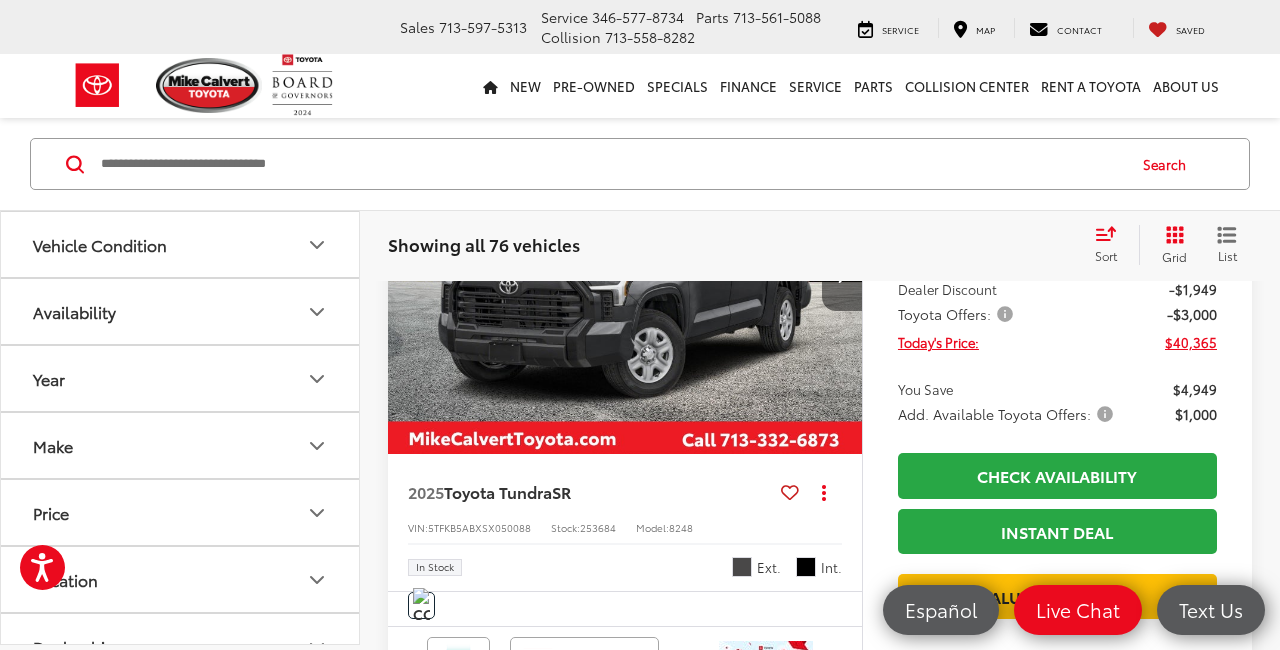 click at bounding box center [841, 276] 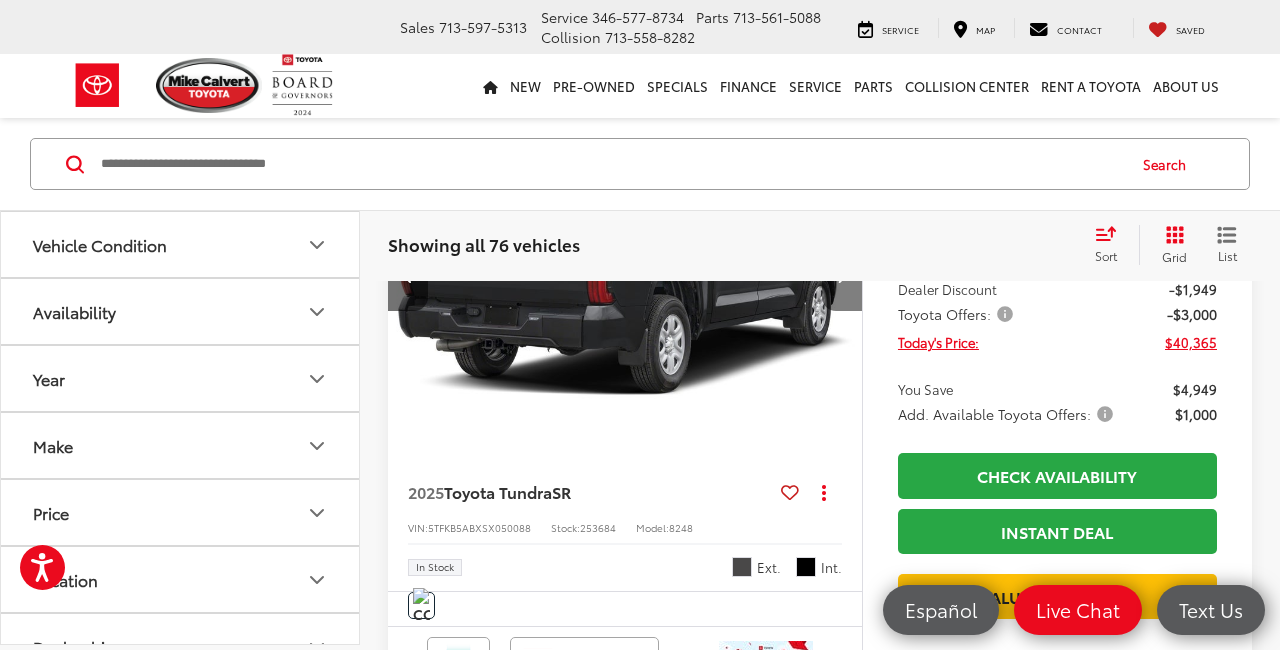 click at bounding box center [841, 276] 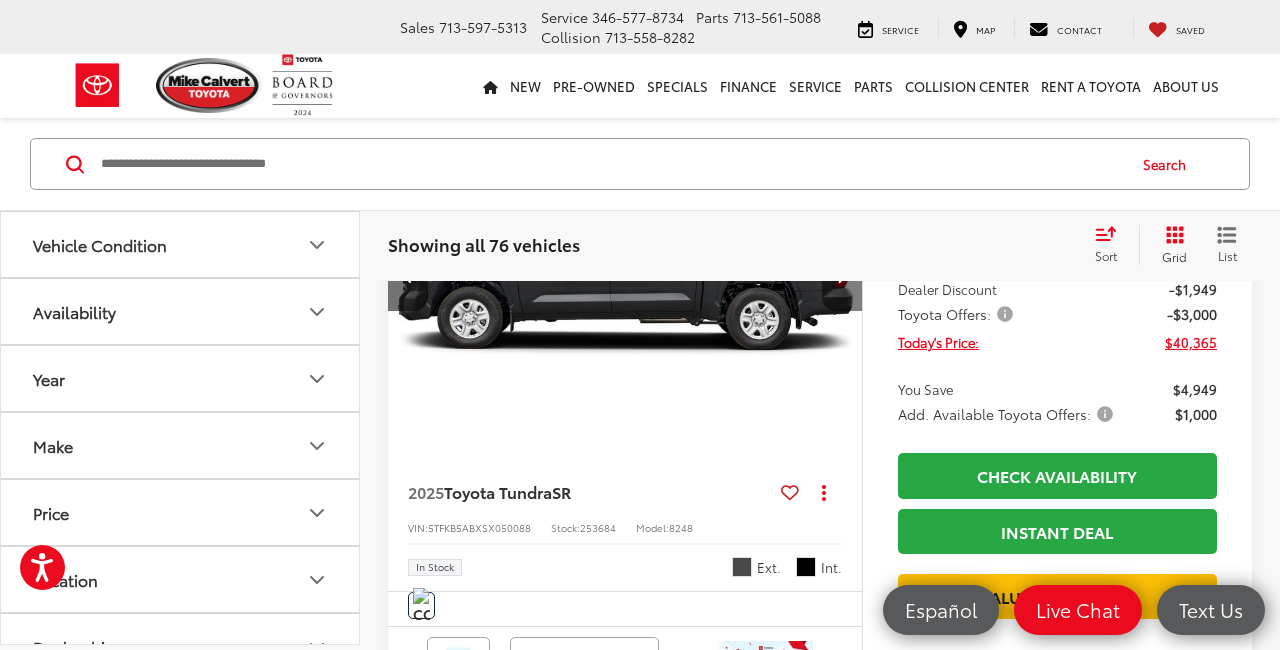 click at bounding box center (841, 276) 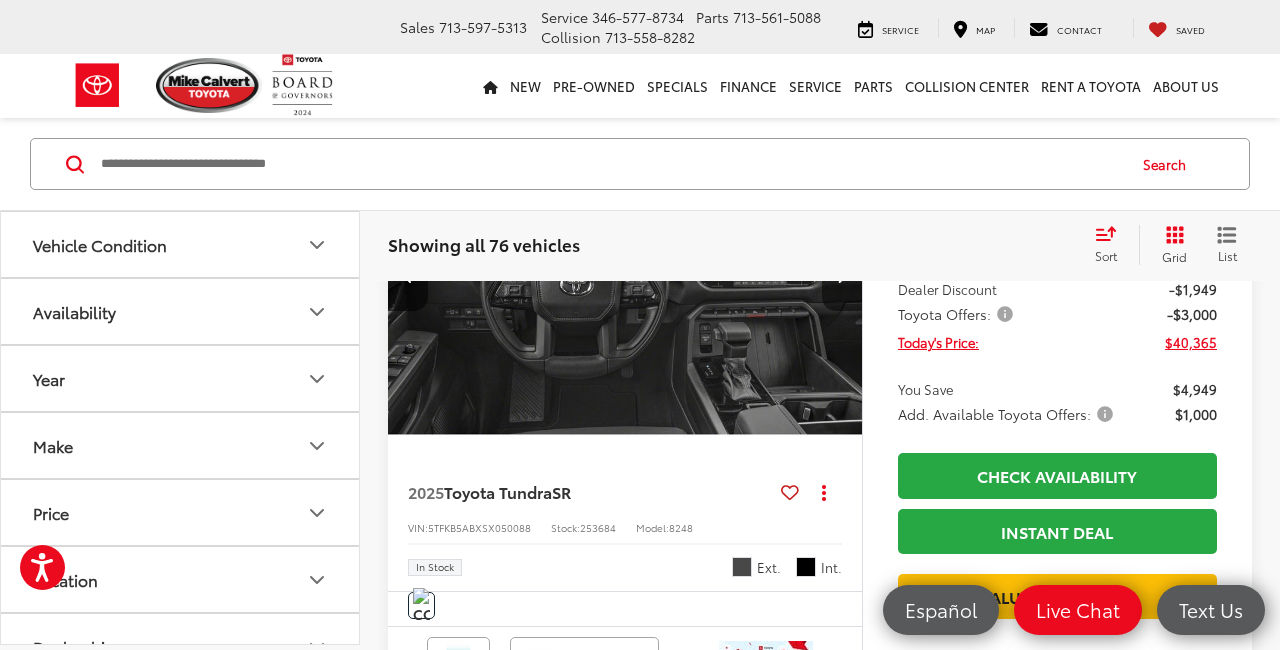 click at bounding box center (841, 276) 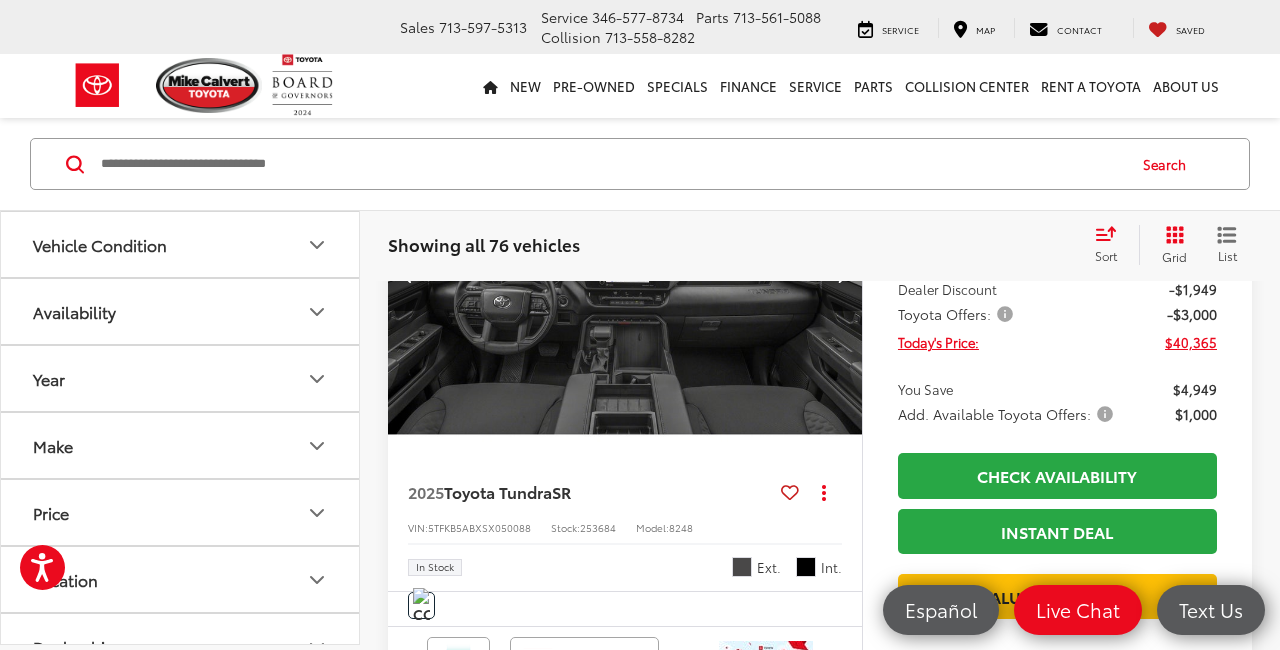 click at bounding box center [841, 276] 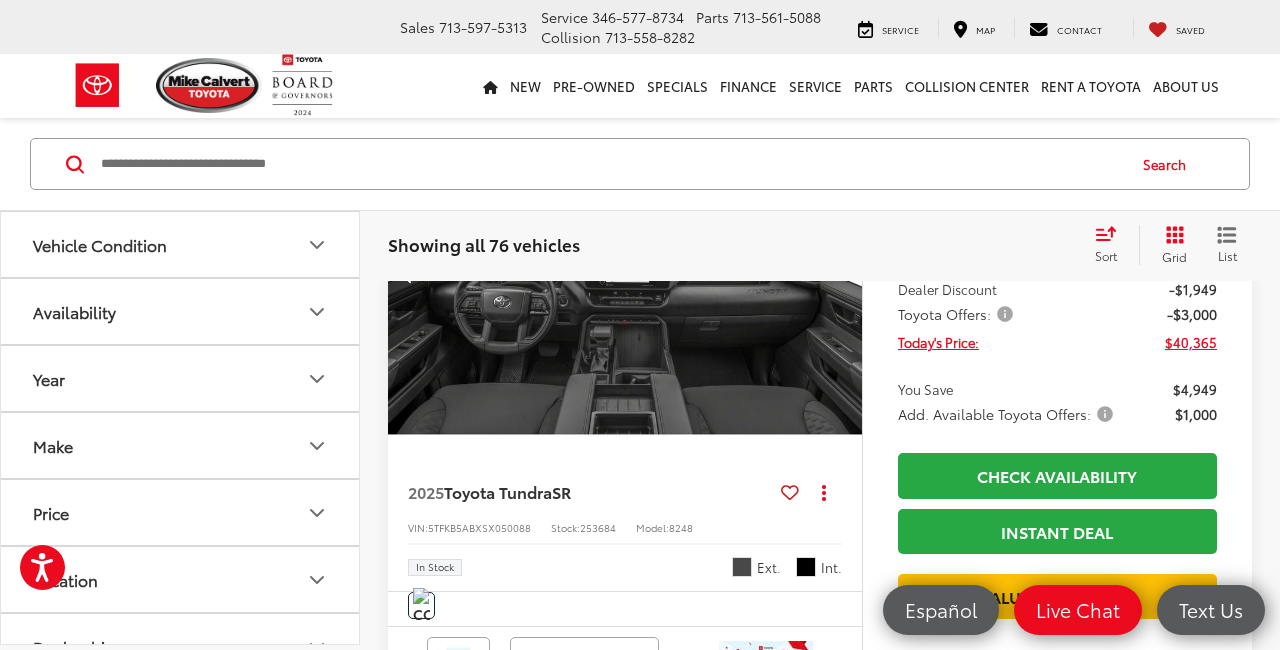 scroll, scrollTop: 0, scrollLeft: 2385, axis: horizontal 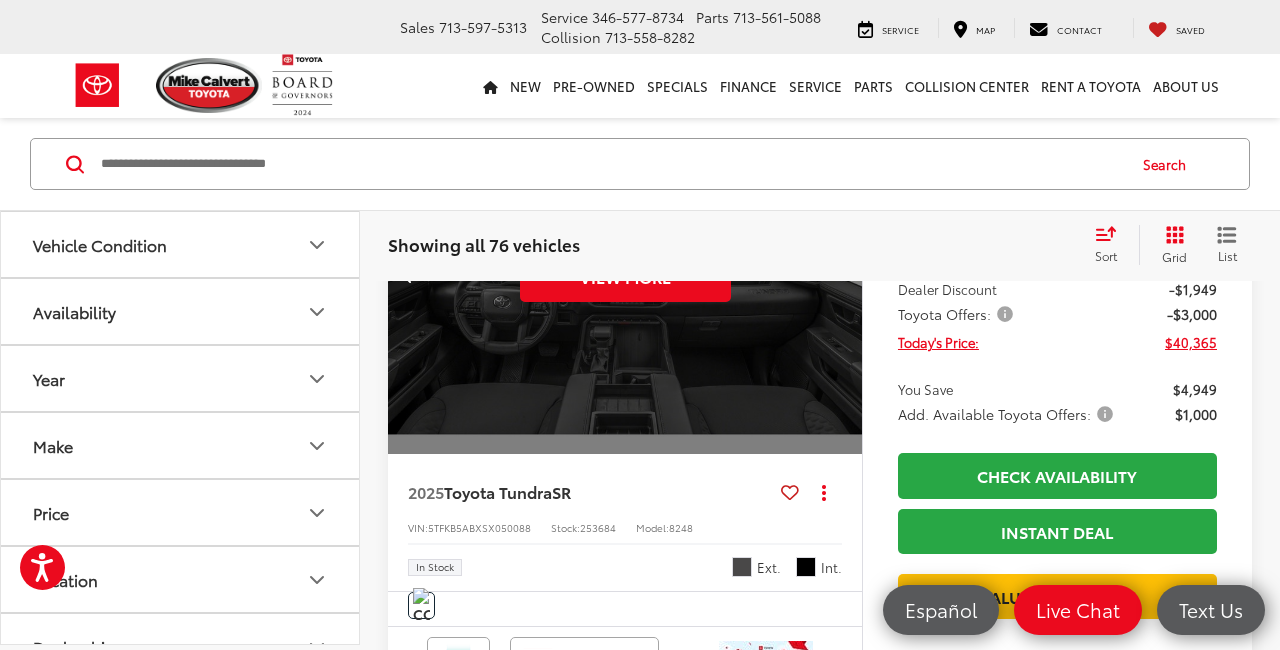 click on "View More" at bounding box center [625, 277] 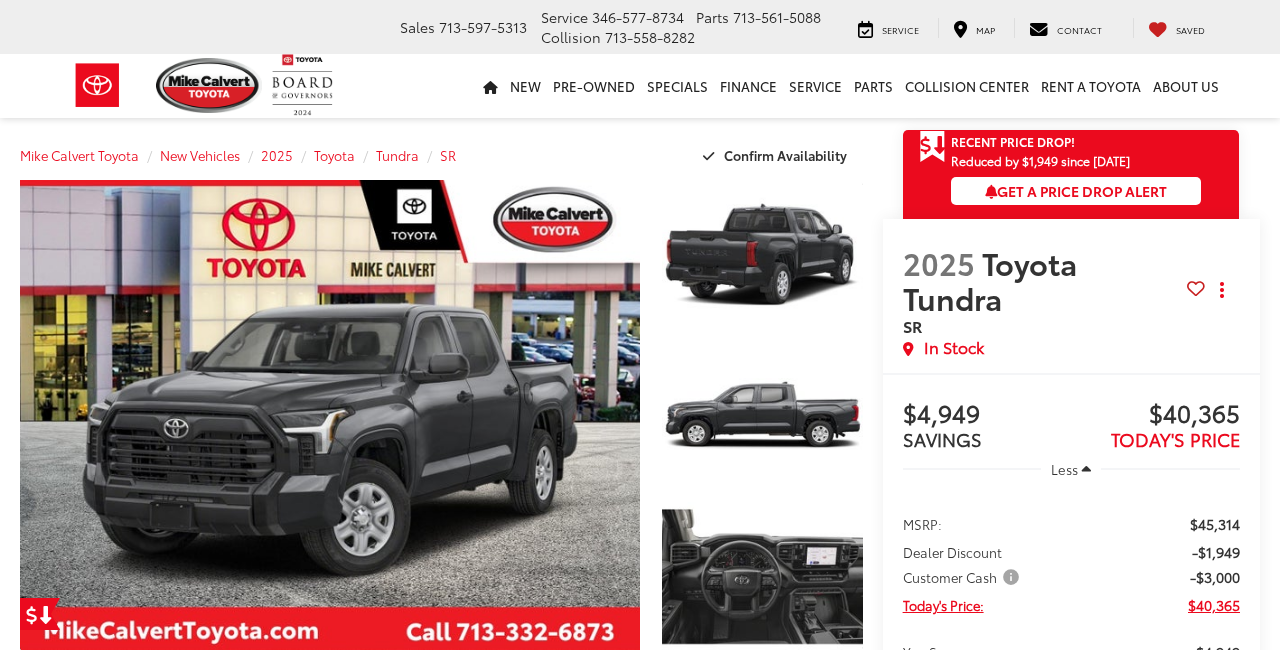 scroll, scrollTop: 0, scrollLeft: 0, axis: both 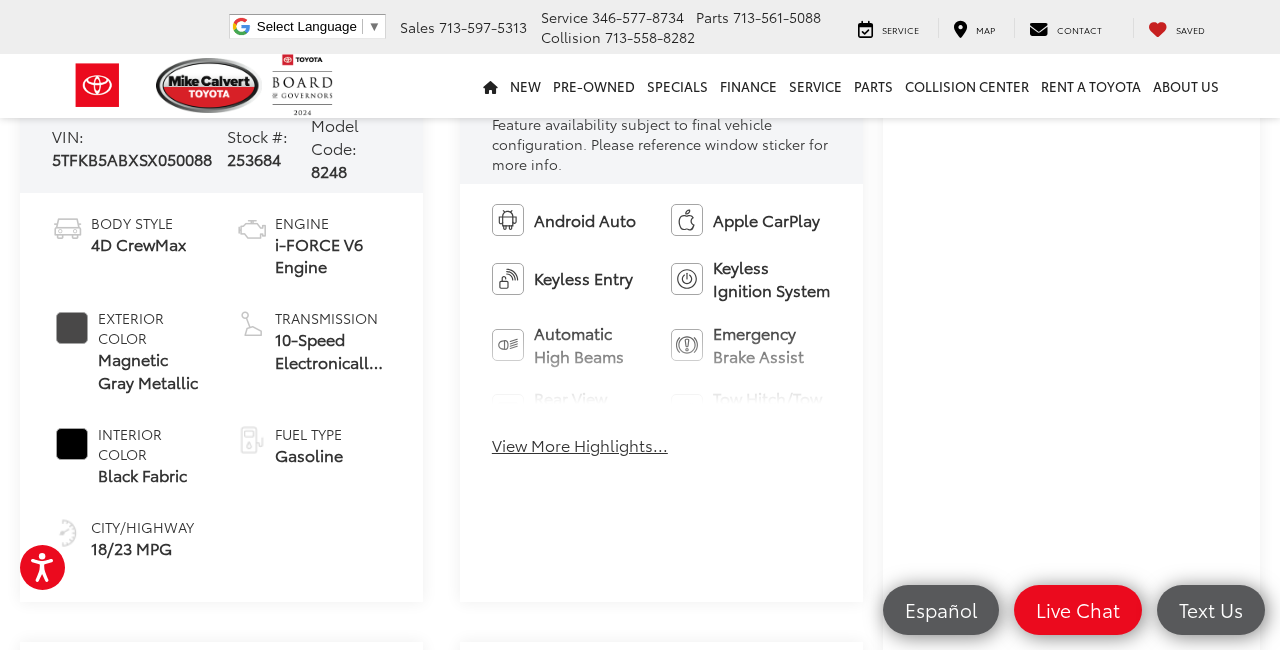 click on "View More Highlights..." at bounding box center [580, 445] 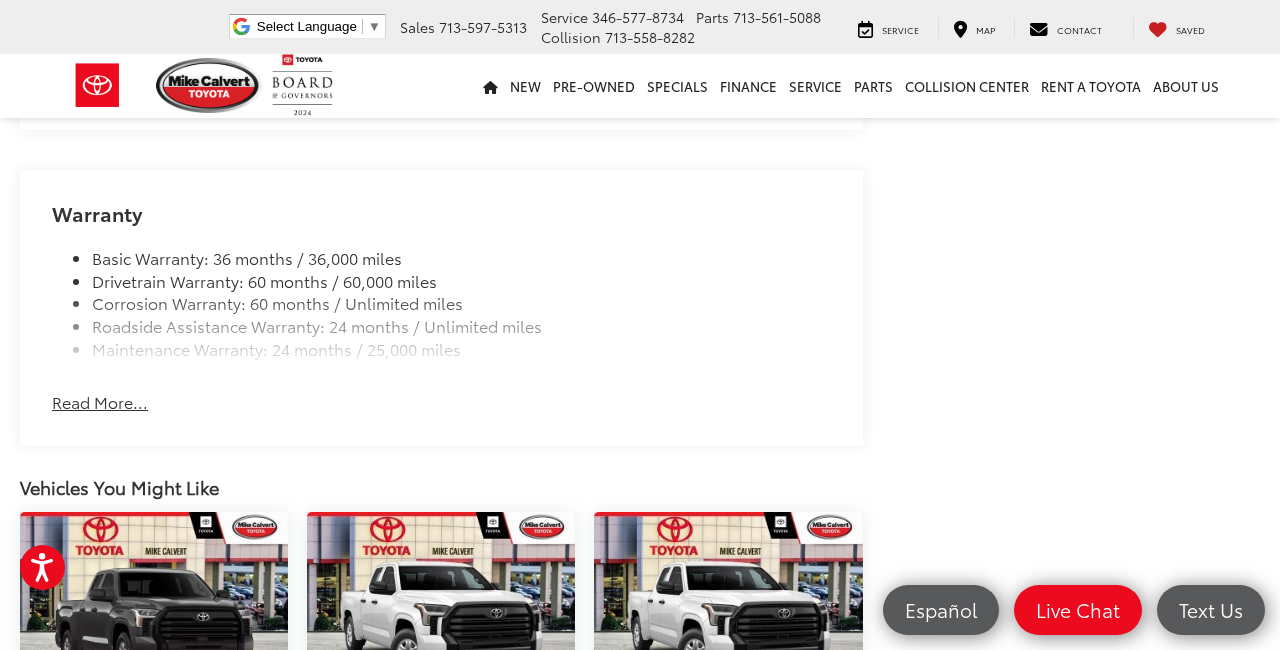 scroll, scrollTop: 2446, scrollLeft: 0, axis: vertical 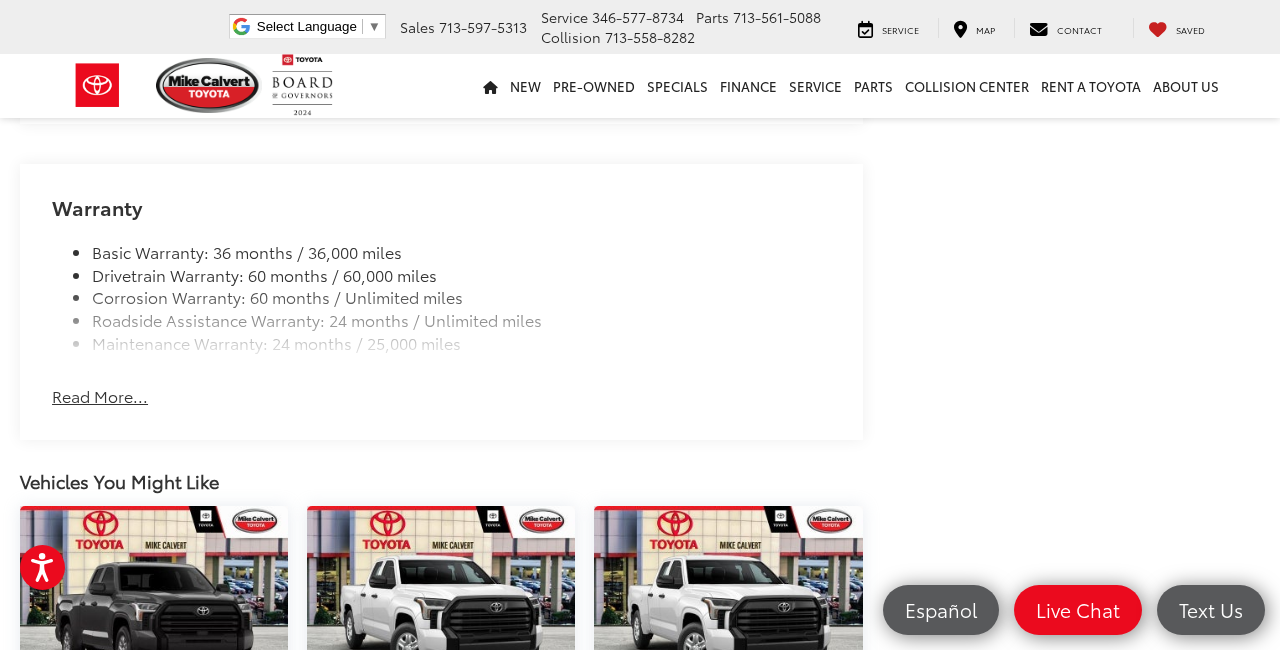 click on "Read More..." at bounding box center [100, 396] 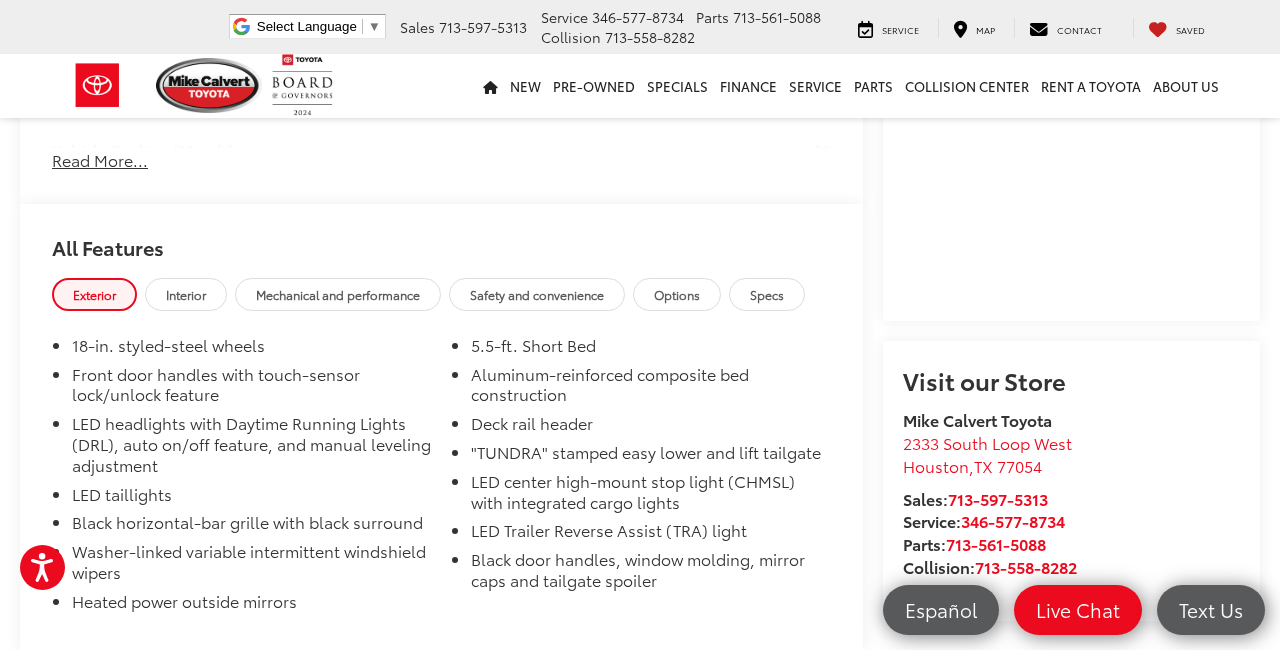 scroll, scrollTop: 1916, scrollLeft: 0, axis: vertical 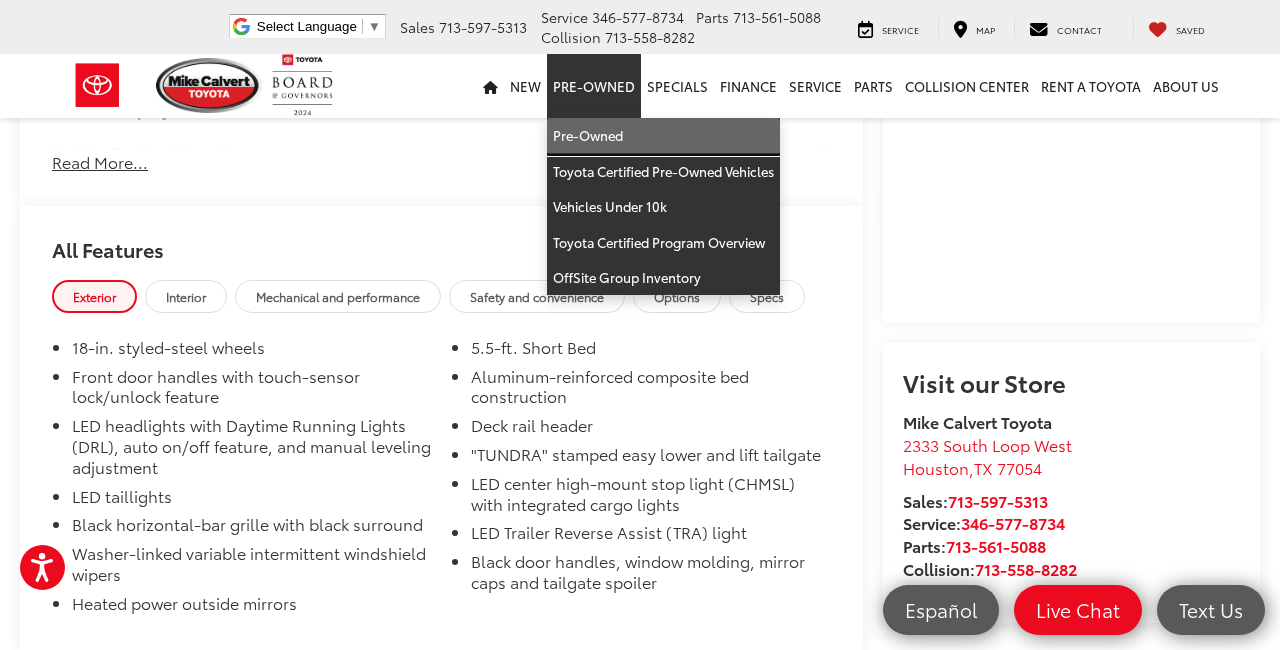 click on "Pre-Owned" at bounding box center [663, 136] 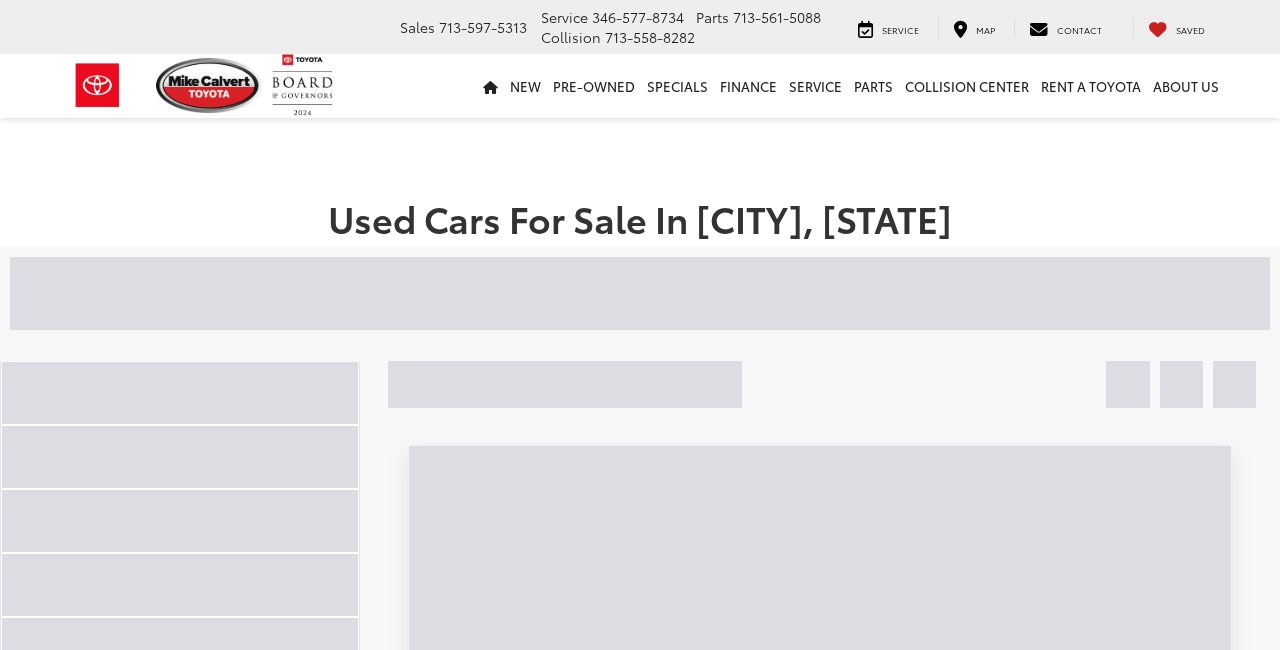 scroll, scrollTop: 0, scrollLeft: 0, axis: both 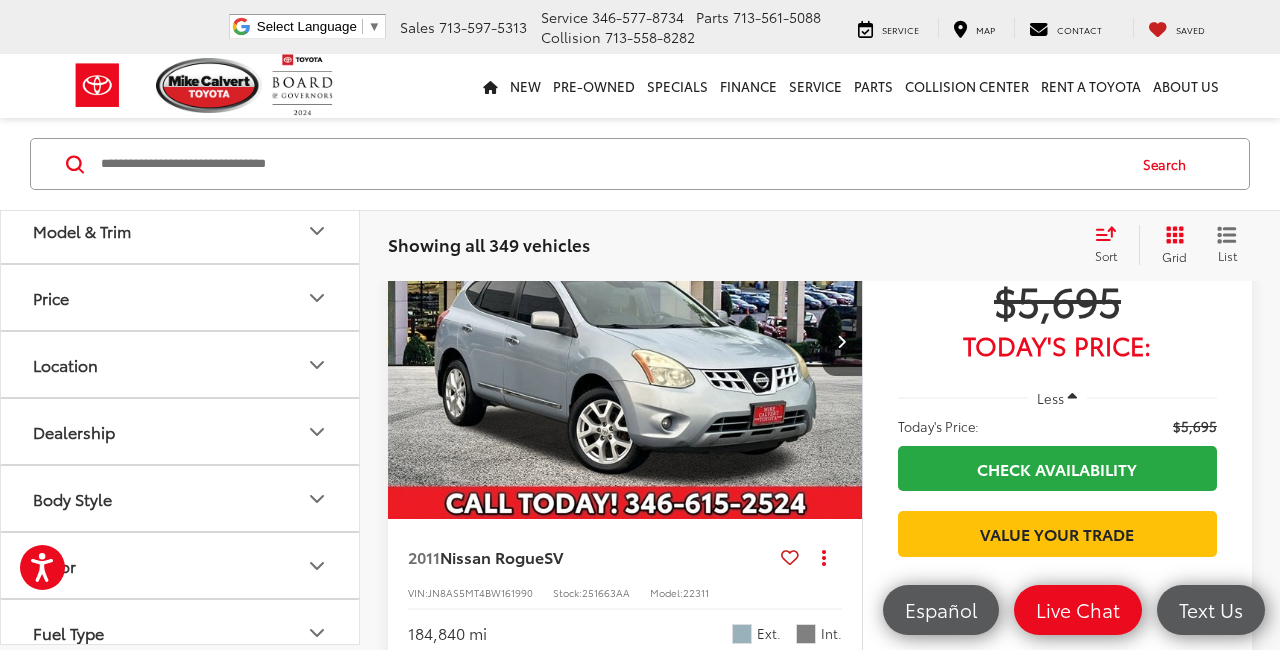 click on "Body Style" at bounding box center [181, 498] 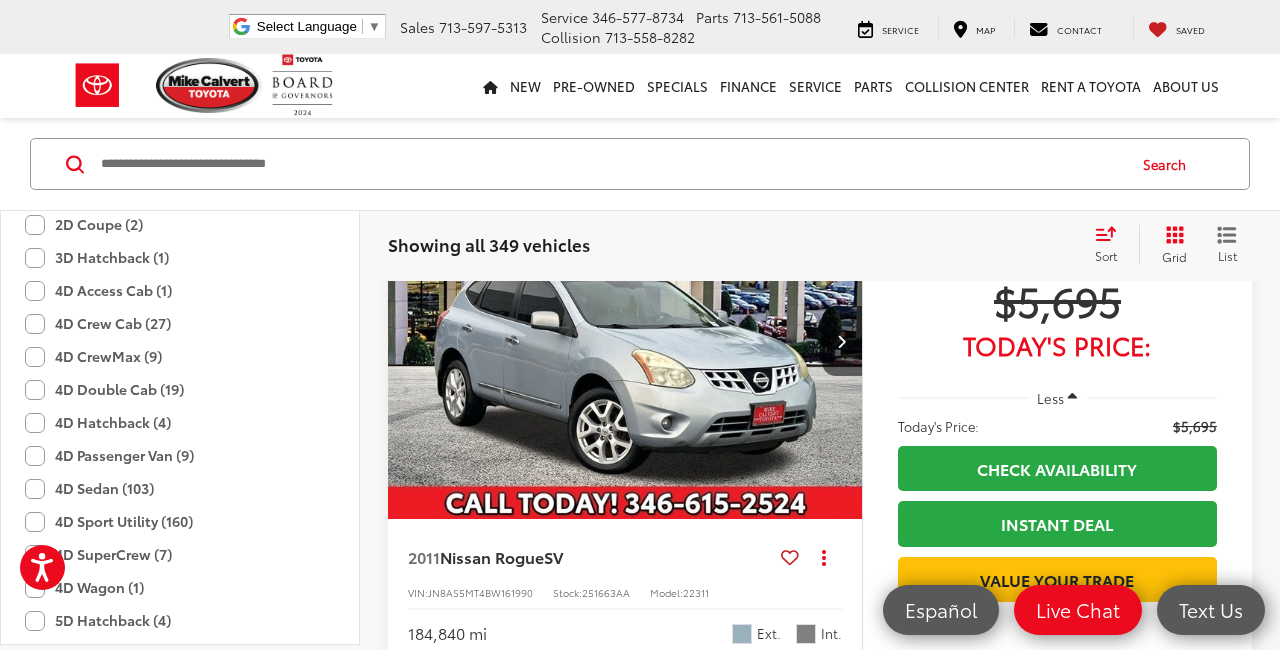 scroll, scrollTop: 506, scrollLeft: 0, axis: vertical 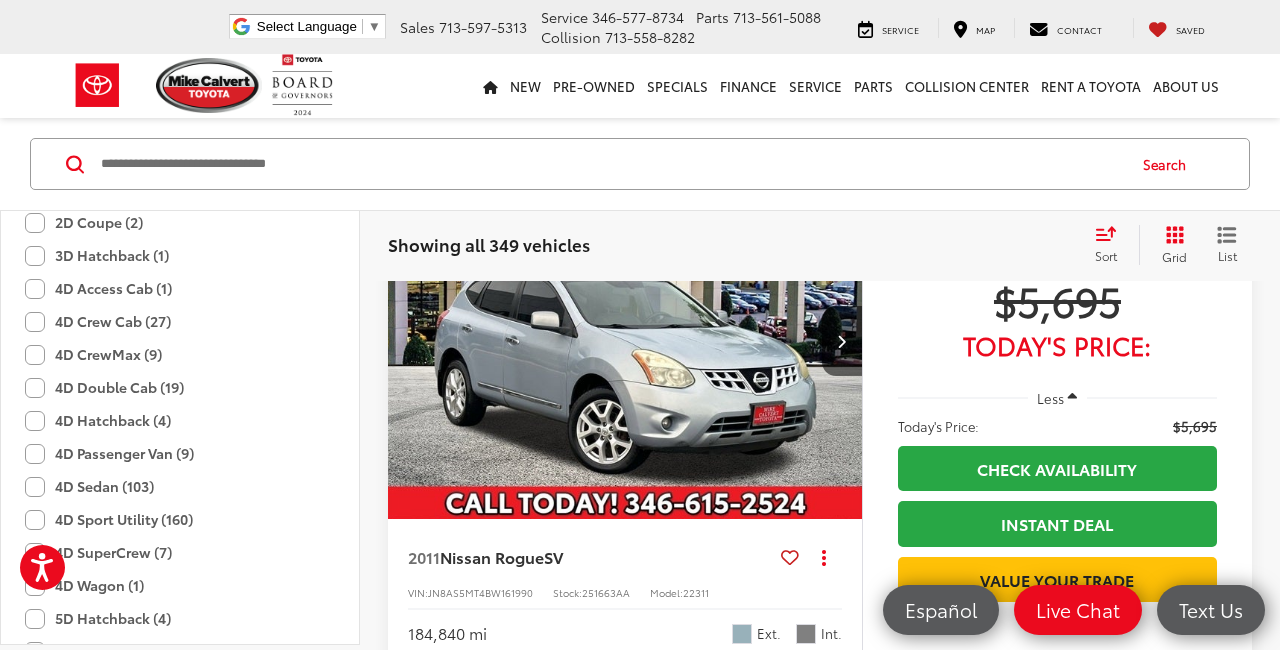 click on "4D CrewMax (9)" 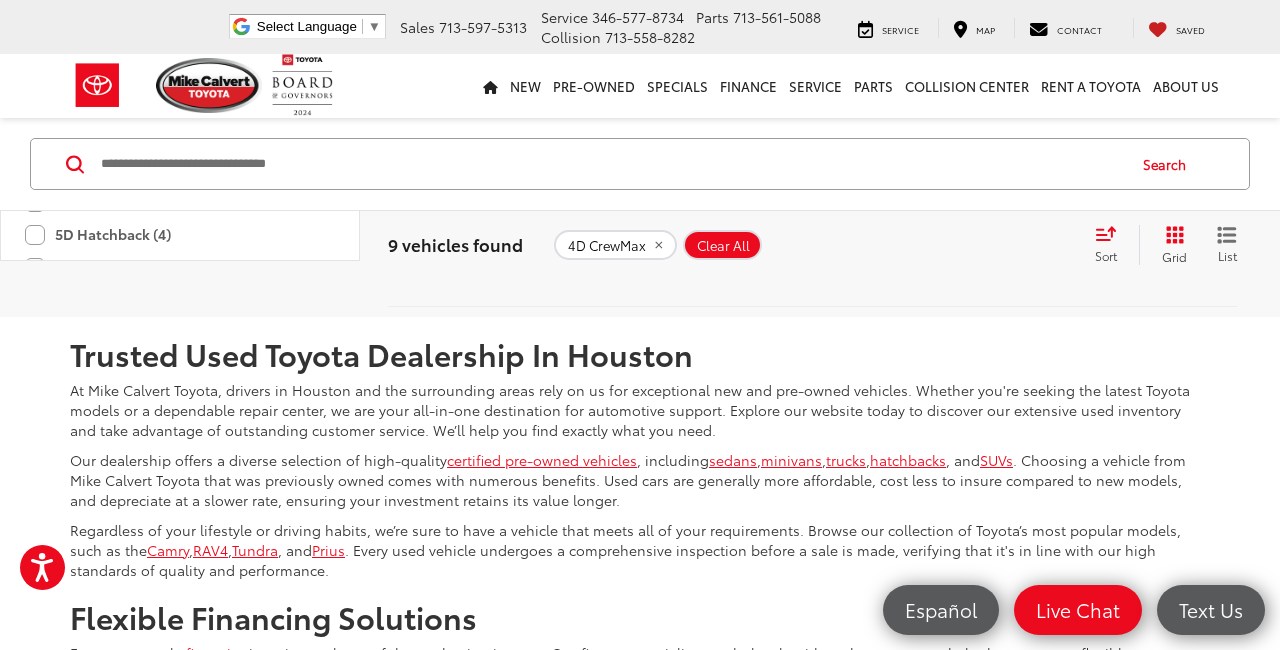 scroll, scrollTop: 6020, scrollLeft: 0, axis: vertical 